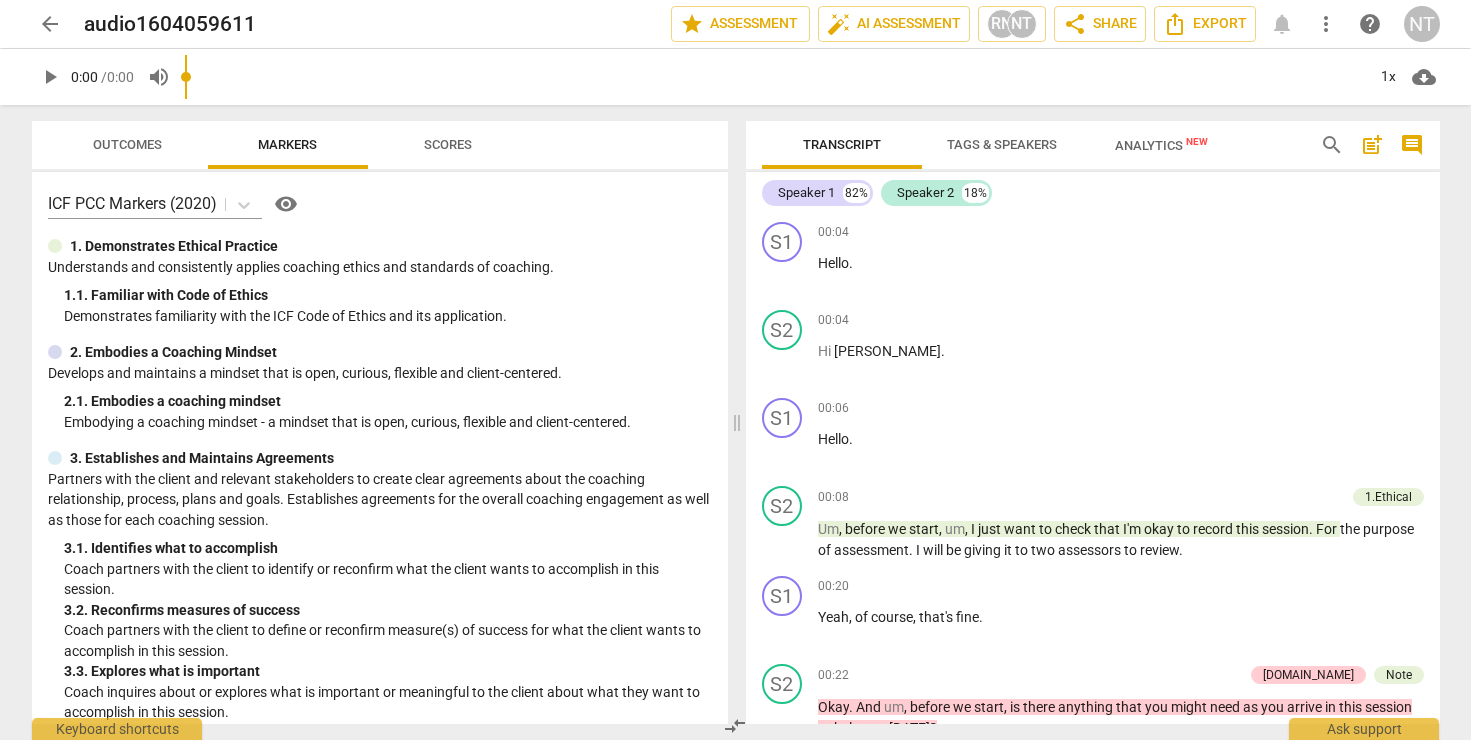 scroll, scrollTop: 0, scrollLeft: 0, axis: both 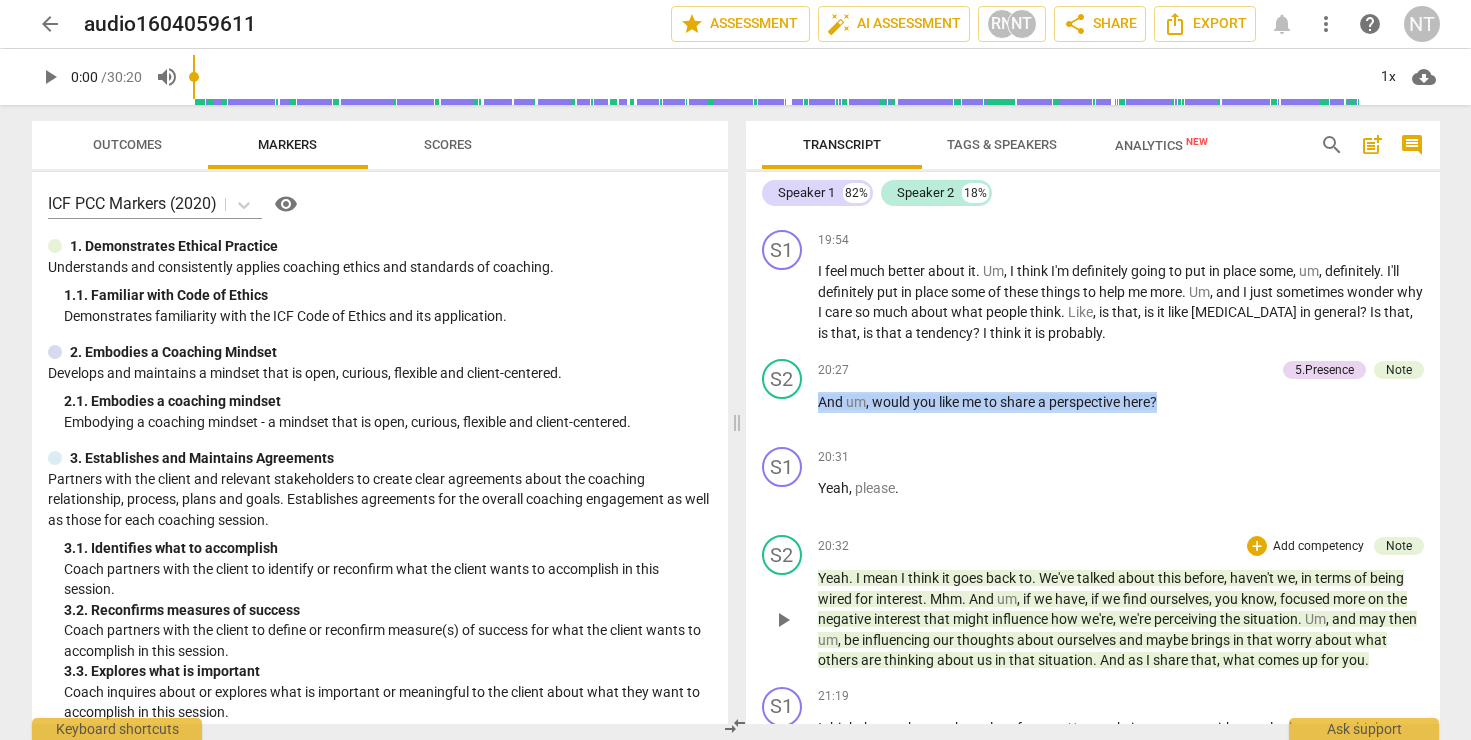 drag, startPoint x: 820, startPoint y: 408, endPoint x: 1372, endPoint y: 681, distance: 615.819 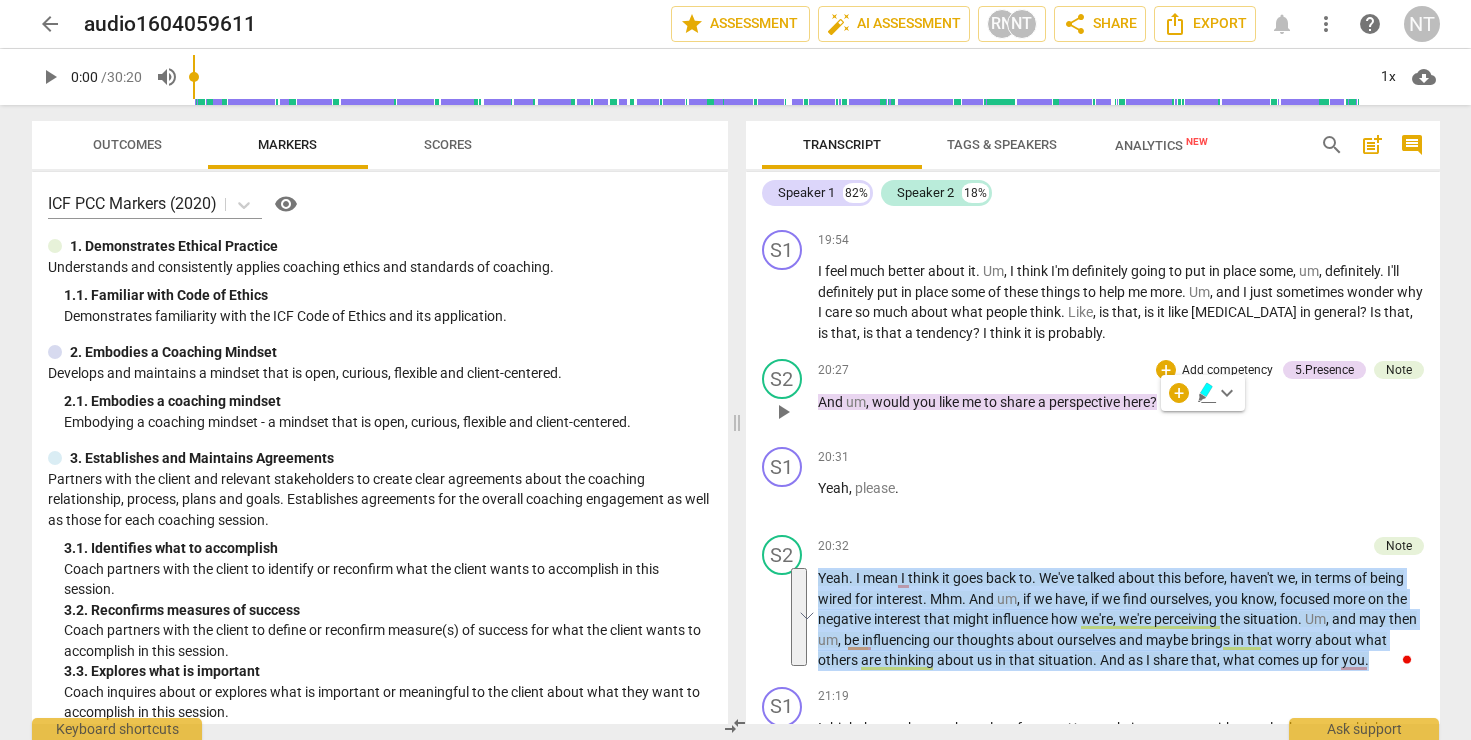 drag, startPoint x: 1368, startPoint y: 681, endPoint x: 827, endPoint y: 416, distance: 602.4168 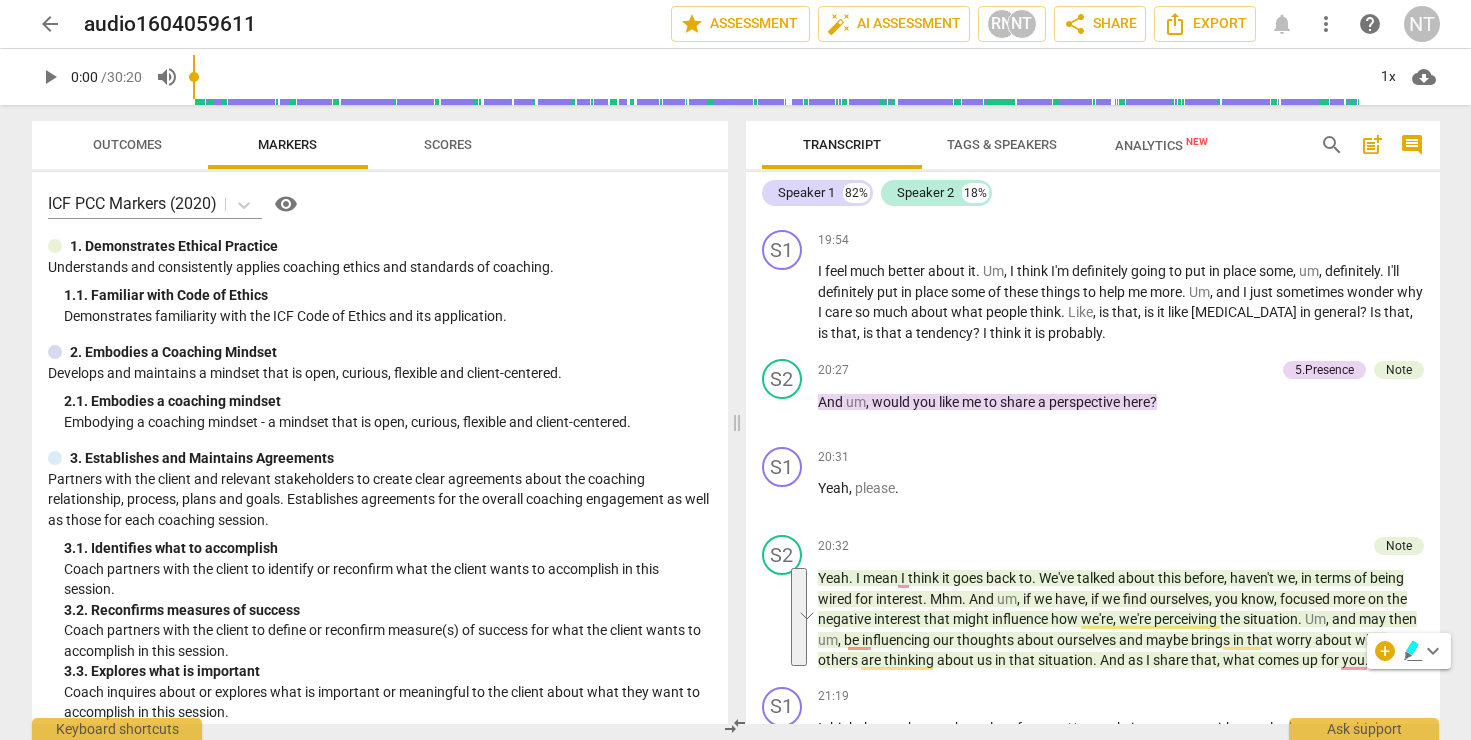 click on "And" at bounding box center [832, 402] 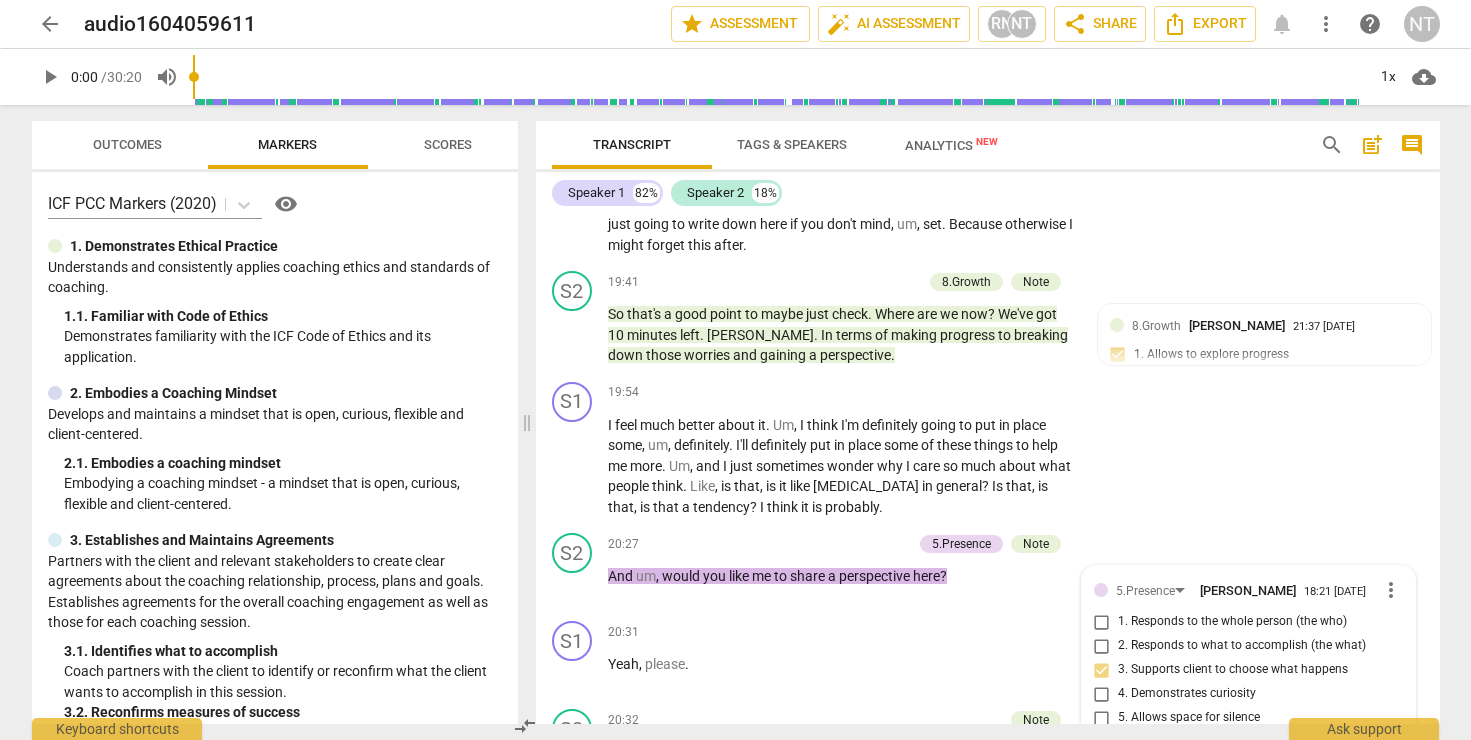 scroll, scrollTop: 7947, scrollLeft: 0, axis: vertical 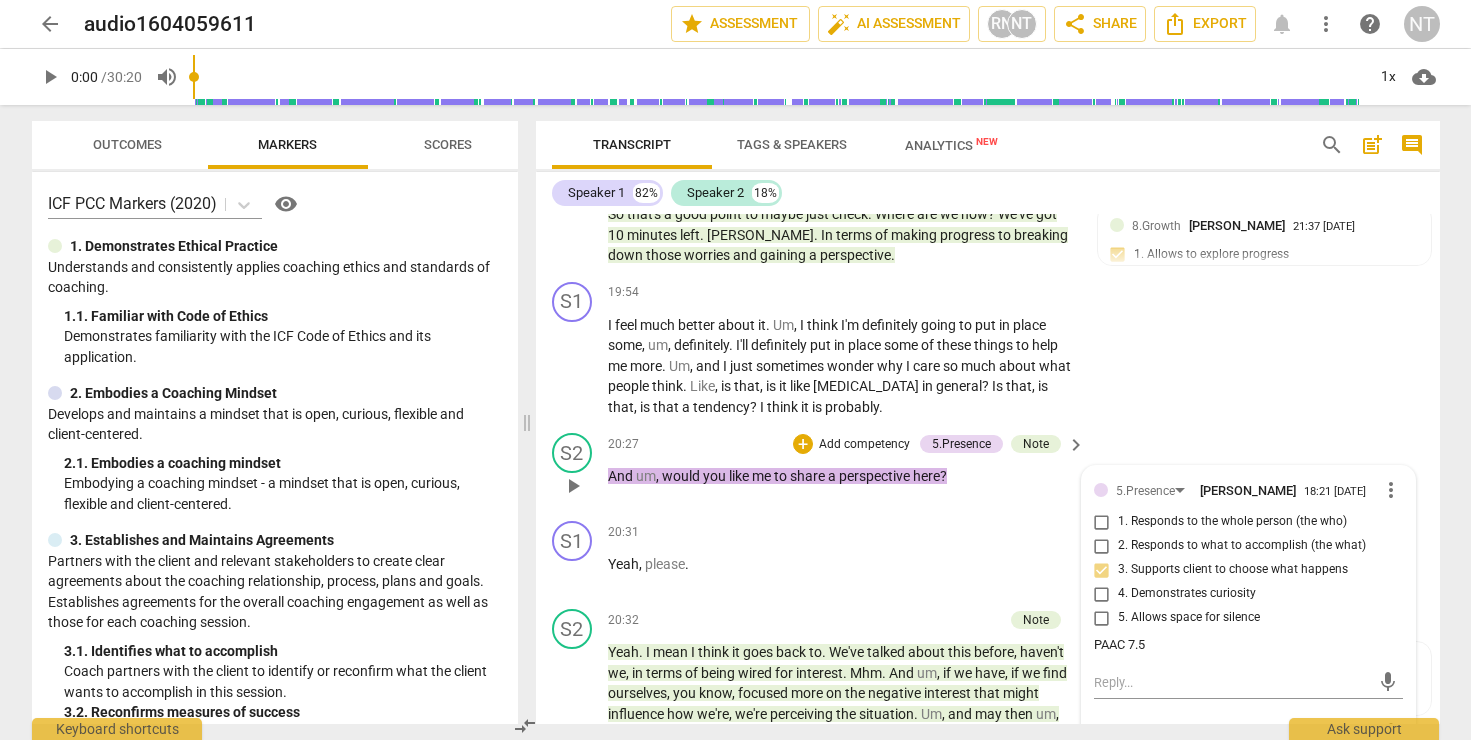 click on "S2 play_arrow pause 20:27 + Add competency 5.Presence Note keyboard_arrow_right And   um ,   would   you   like   me   to   share   a   perspective   here ? 5.Presence [PERSON_NAME] 18:21 [DATE] more_vert 1. Responds to the whole person (the who) 2. Responds to what to accomplish (the what) 3. Supports client to choose what happens 4. Demonstrates curiosity 5. Allows space for silence PAAC 7.5 mic Note [PERSON_NAME] 18:21 [DATE] more_vert mic" at bounding box center (988, 469) 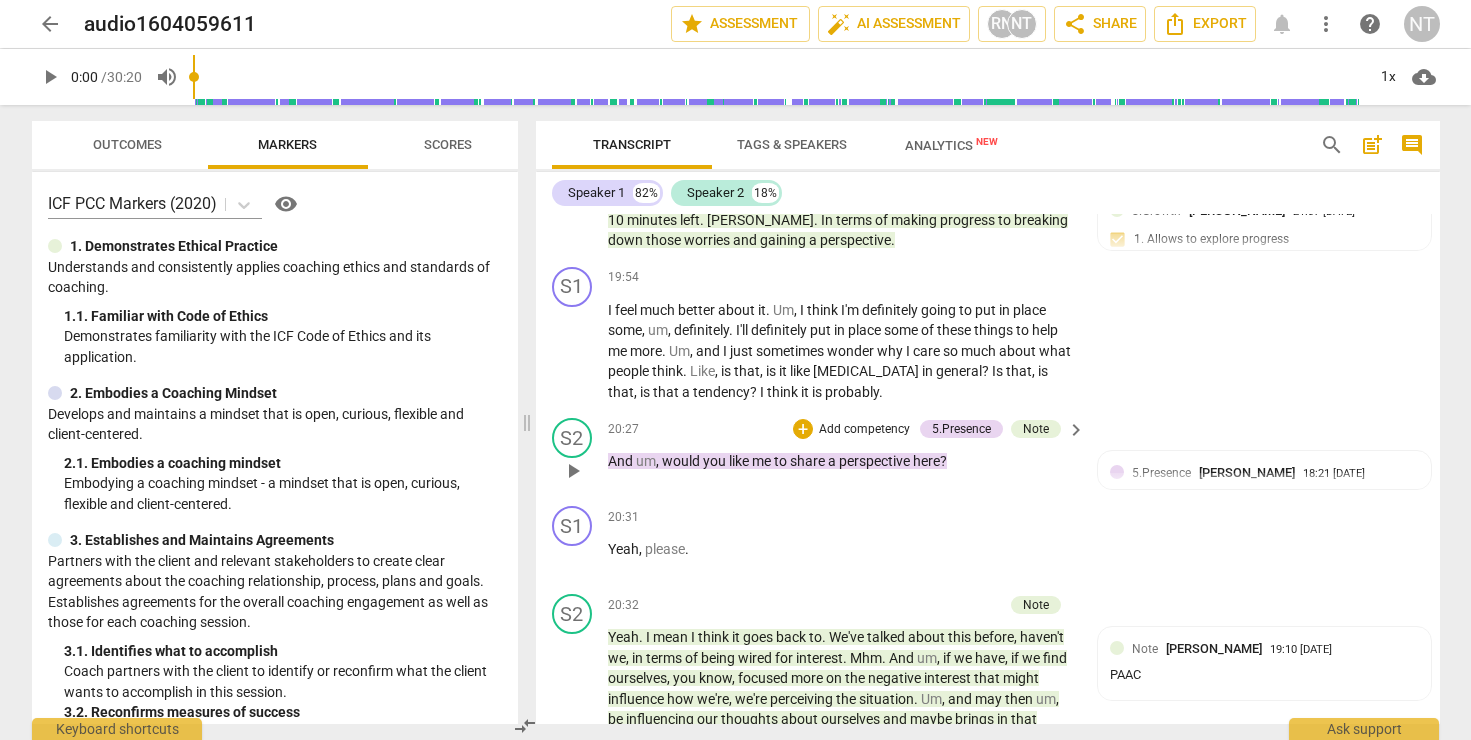 scroll, scrollTop: 8048, scrollLeft: 0, axis: vertical 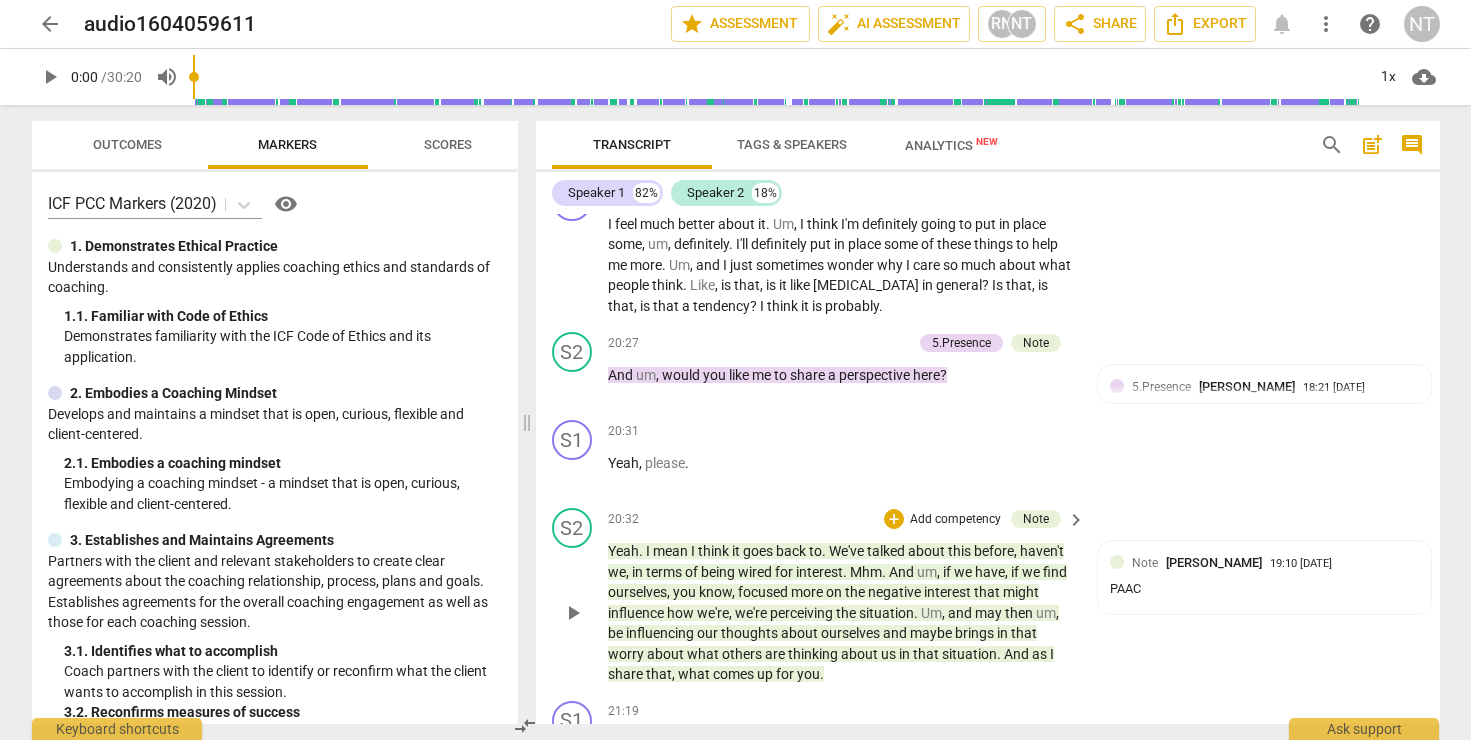 drag, startPoint x: 622, startPoint y: 386, endPoint x: 760, endPoint y: 549, distance: 213.572 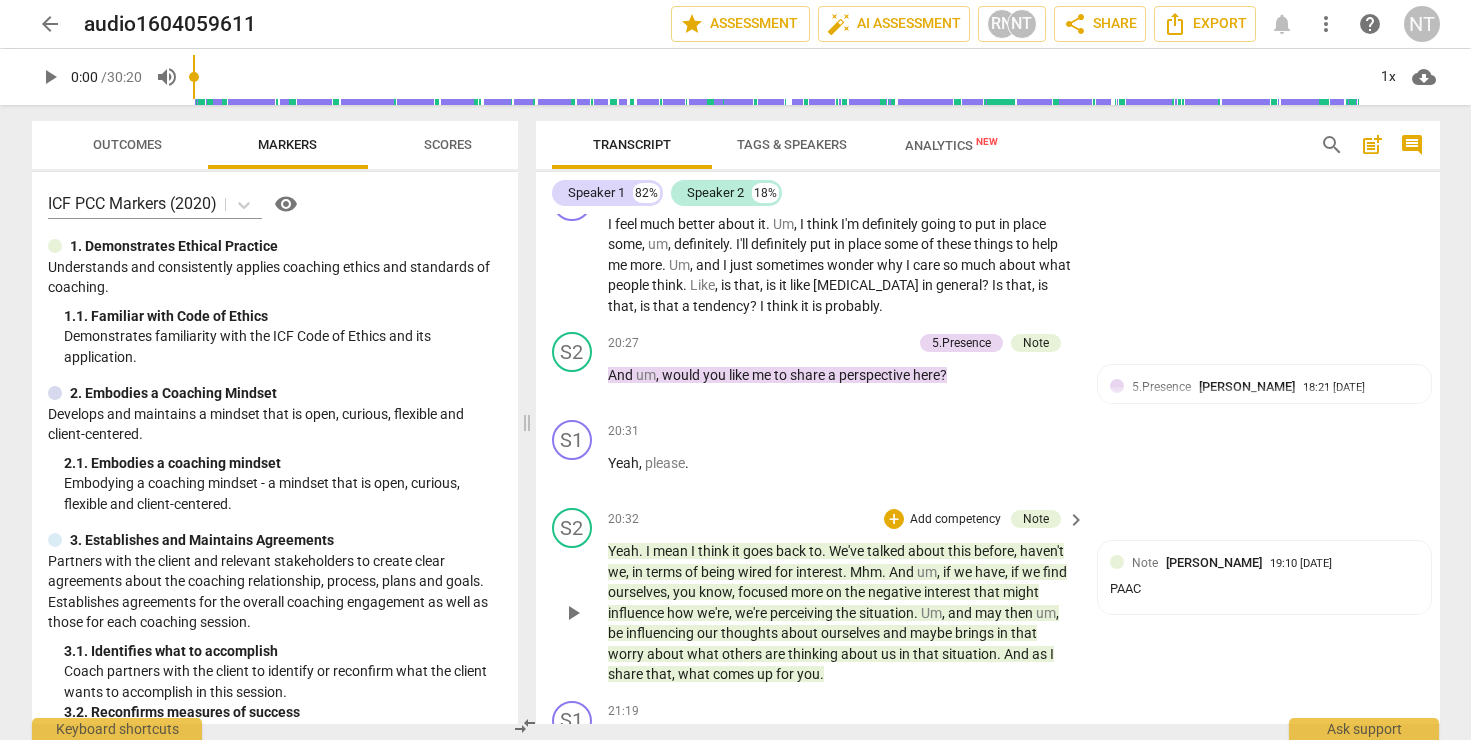 click on "S1 play_arrow pause 00:04 + Add competency keyboard_arrow_right Hello . S2 play_arrow pause 00:04 + Add competency keyboard_arrow_right Hi   [PERSON_NAME] . S1 play_arrow pause 00:06 + Add competency keyboard_arrow_right Hello . S2 play_arrow pause 00:08 + Add competency 1.Ethical keyboard_arrow_right Um ,   before   we   start ,   um ,   I   just   want   to   check   that   I'm   okay   to   record   this   session .   For   the   purpose   of   assessment .   I   will   be   giving   it   to   two   assessors   to   review . 1.Ethical auto_awesome AI check delete 14:05 [DATE] 1. Familiar with Code of Ethics Permission to record S1 play_arrow pause 00:20 + Add competency keyboard_arrow_right Yeah ,   of   course ,   that's   fine . S2 play_arrow pause 00:22 + Add competency [DOMAIN_NAME] Note keyboard_arrow_right Okay .   And   um ,   before   we   start ,   is   there   anything   that   you   might   need   as   you   arrive   in   this   session   to   help   you   [DATE] ? [DOMAIN_NAME] [PERSON_NAME] 14:04 [DATE] S1" at bounding box center [988, 469] 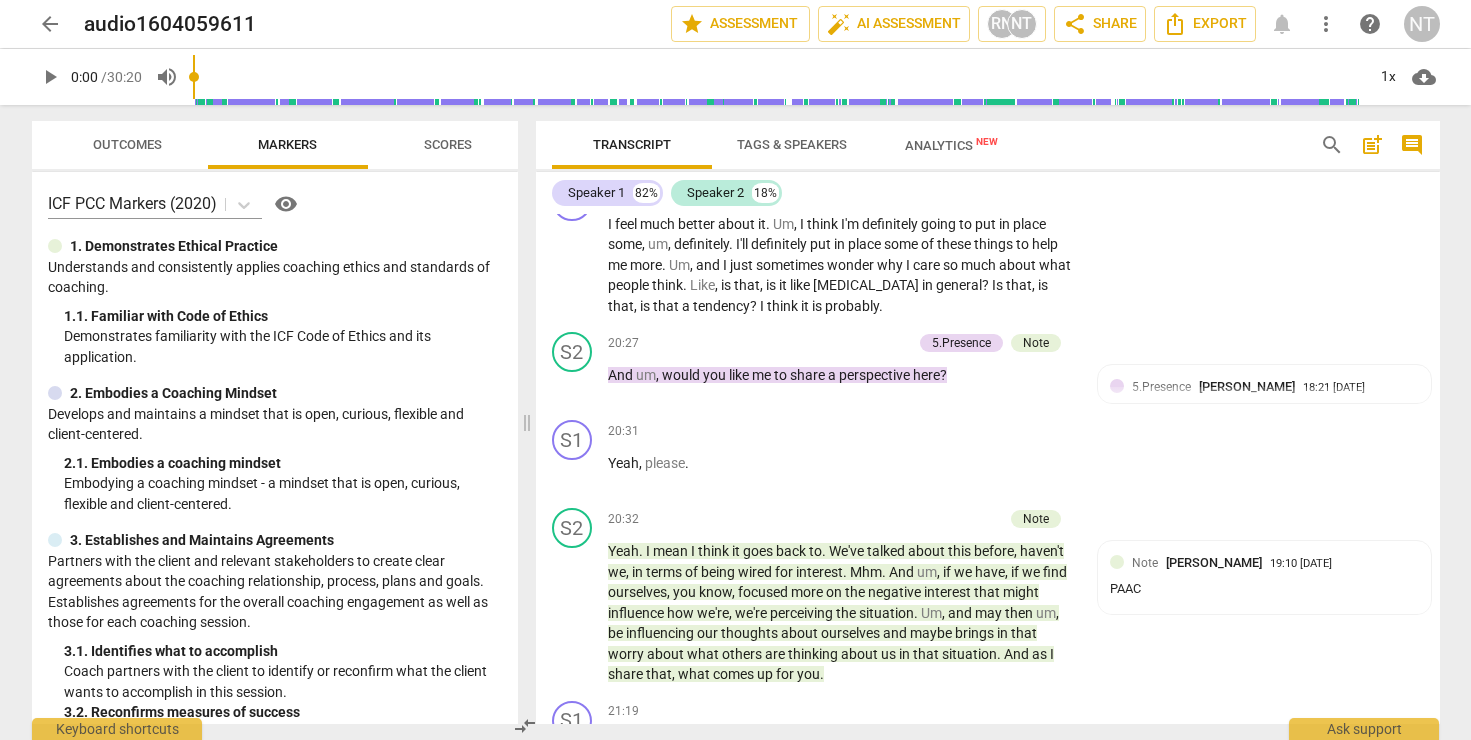click on "Outcomes" at bounding box center (127, 144) 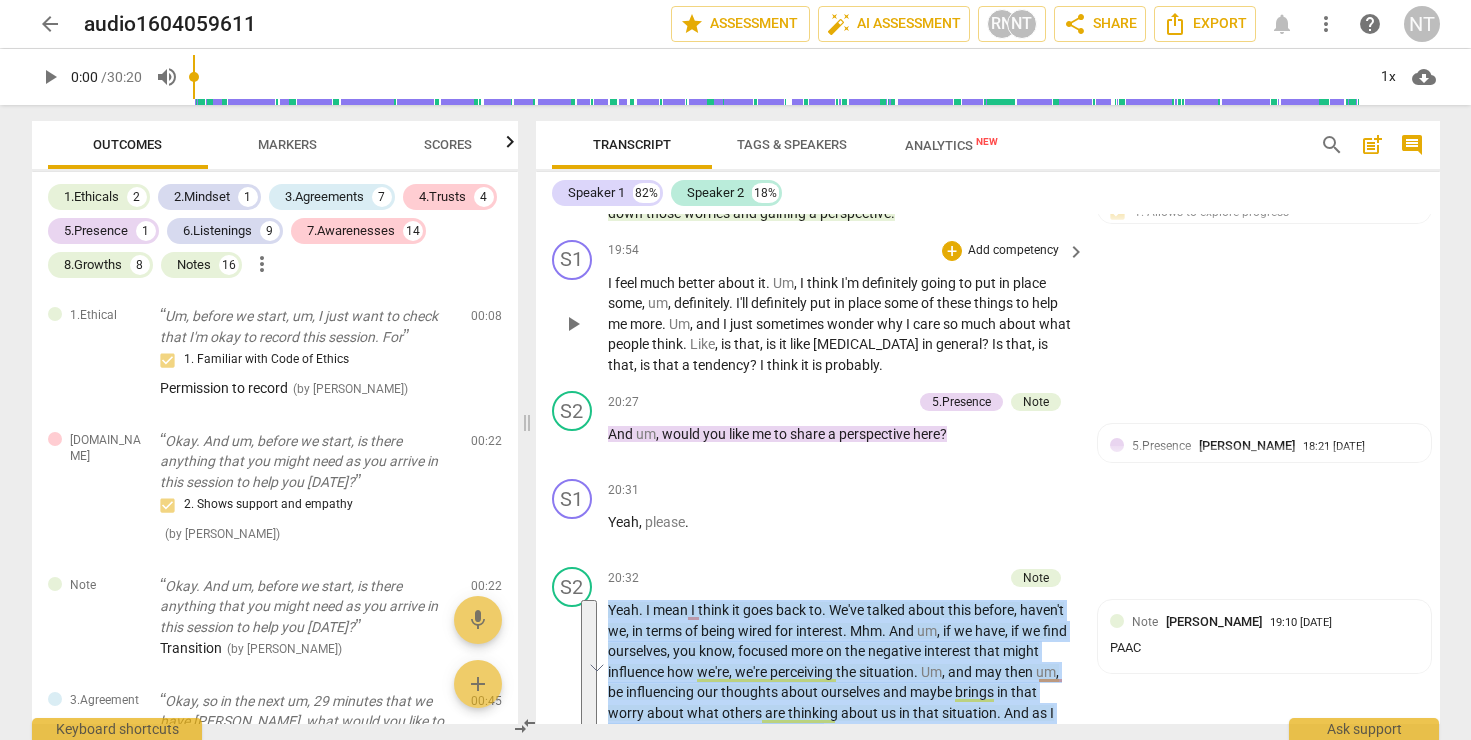 scroll, scrollTop: 7984, scrollLeft: 0, axis: vertical 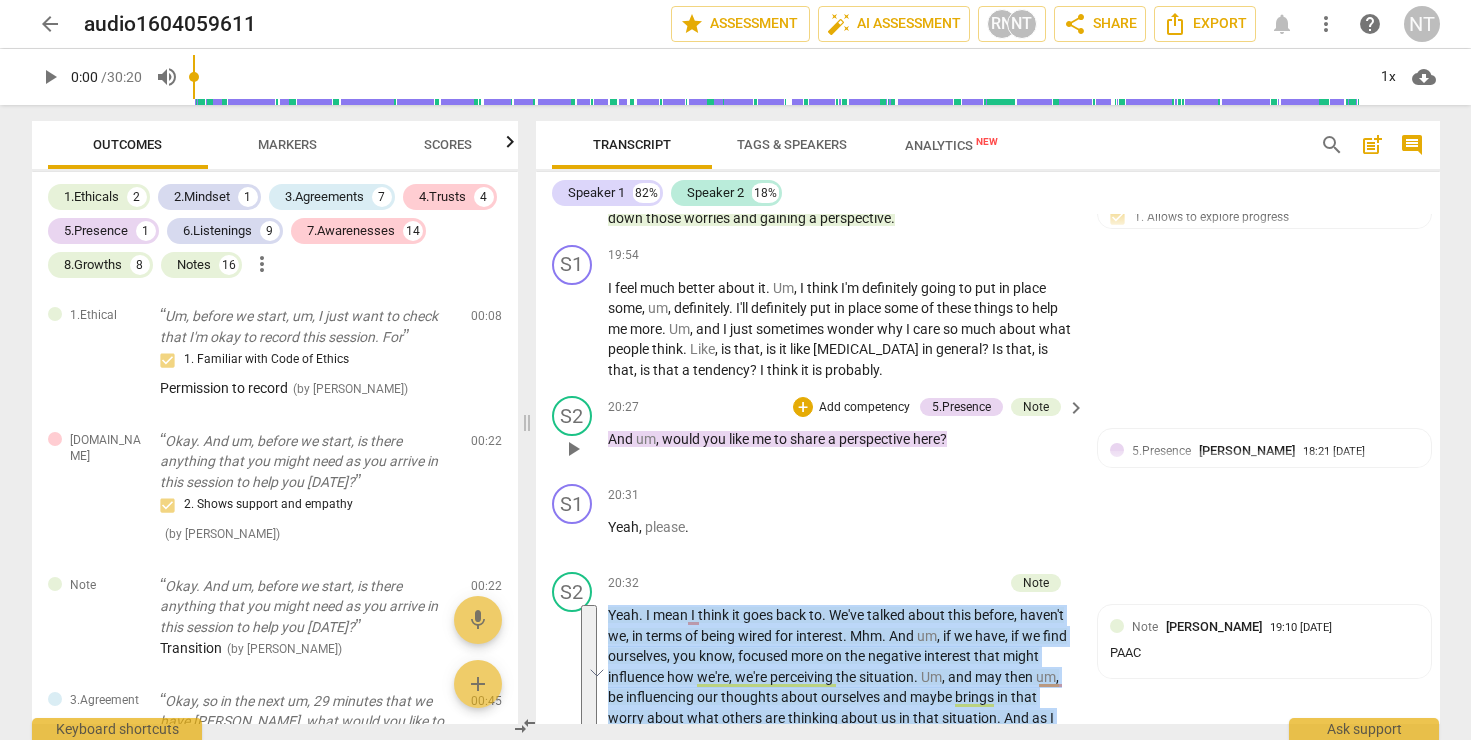 drag, startPoint x: 832, startPoint y: 675, endPoint x: 601, endPoint y: 408, distance: 353.05807 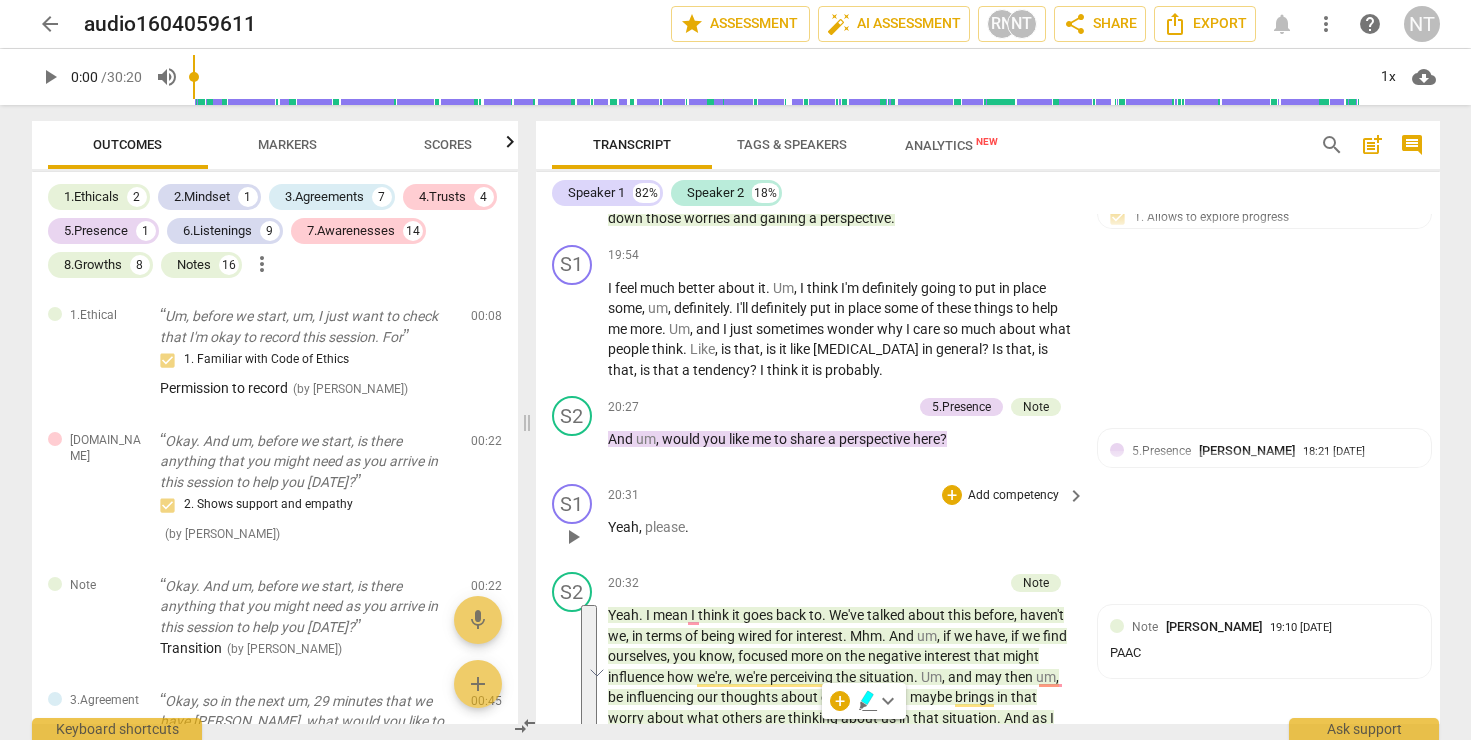 click on "20:31 + Add competency keyboard_arrow_right Yeah ,   please ." at bounding box center (848, 520) 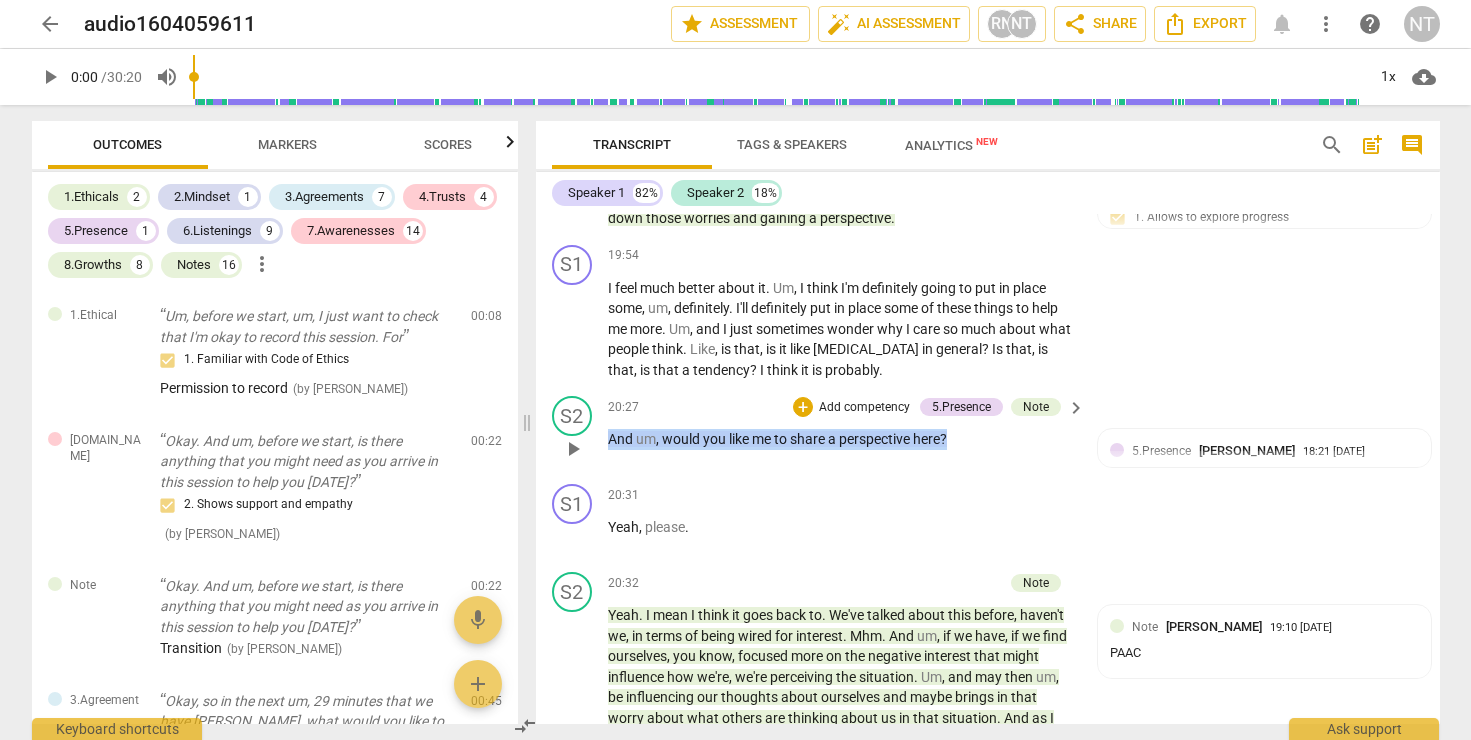 drag, startPoint x: 974, startPoint y: 436, endPoint x: 597, endPoint y: 437, distance: 377.0013 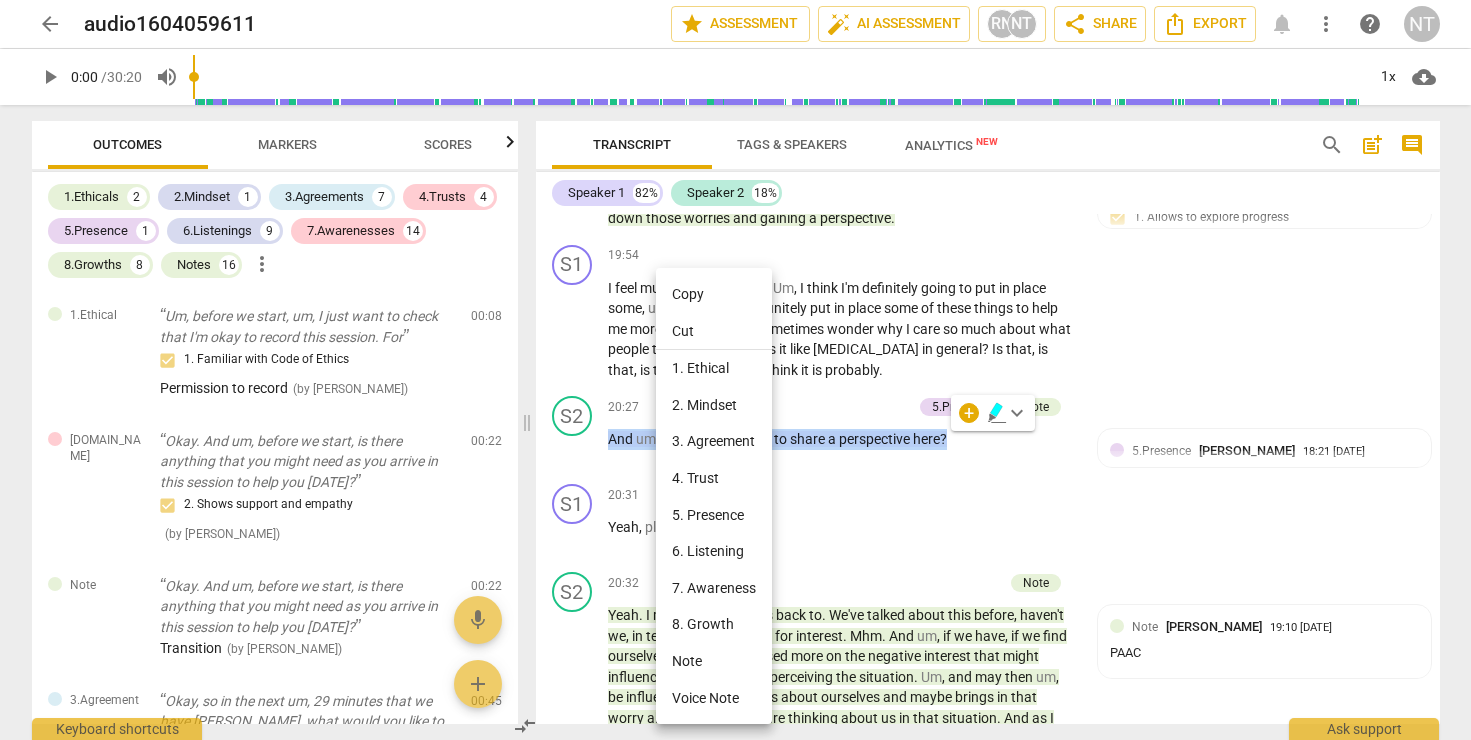 click on "Copy" at bounding box center [714, 294] 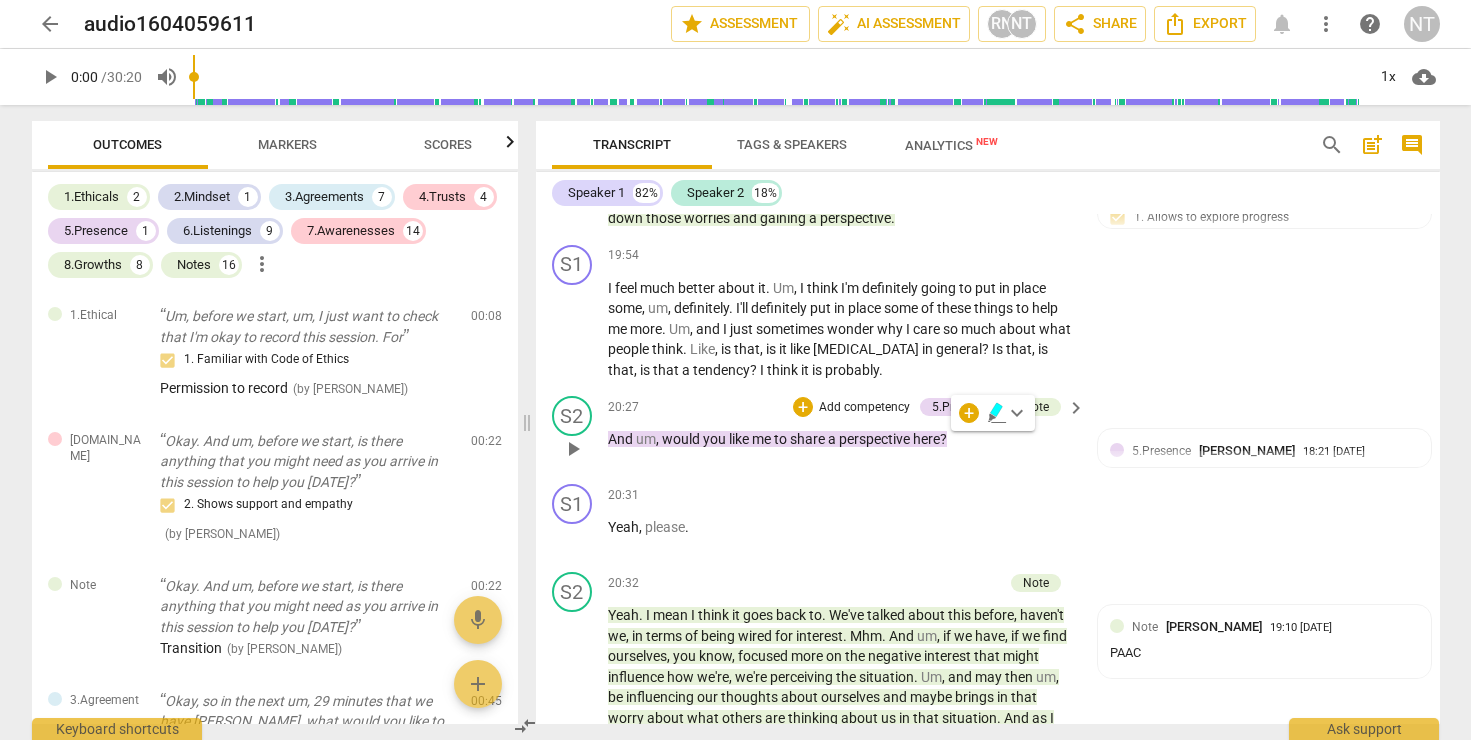 click on "20:27 + Add competency 5.Presence Note keyboard_arrow_right And   um ,   would   you   like   me   to   share   a   perspective   here ?" at bounding box center (848, 432) 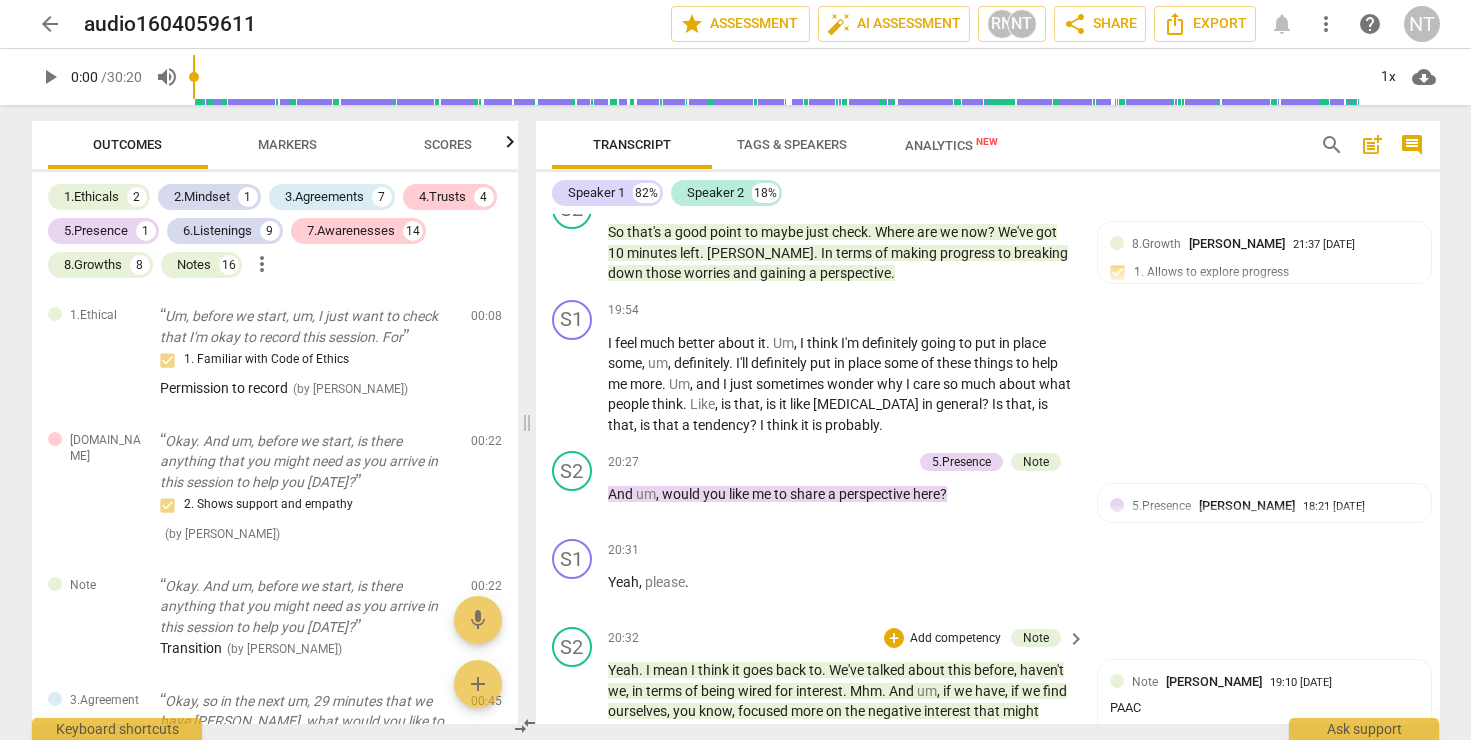 scroll, scrollTop: 7917, scrollLeft: 0, axis: vertical 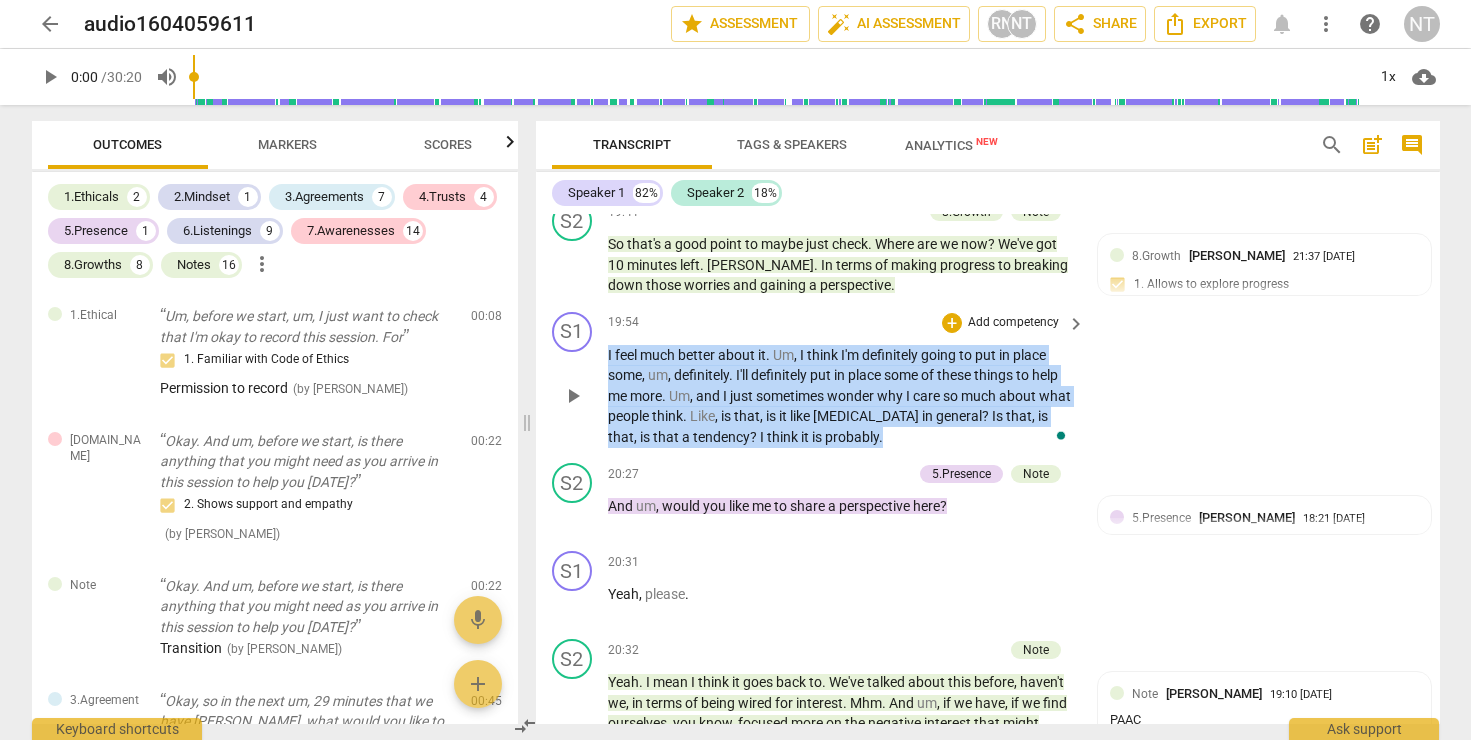 drag, startPoint x: 608, startPoint y: 355, endPoint x: 849, endPoint y: 441, distance: 255.88474 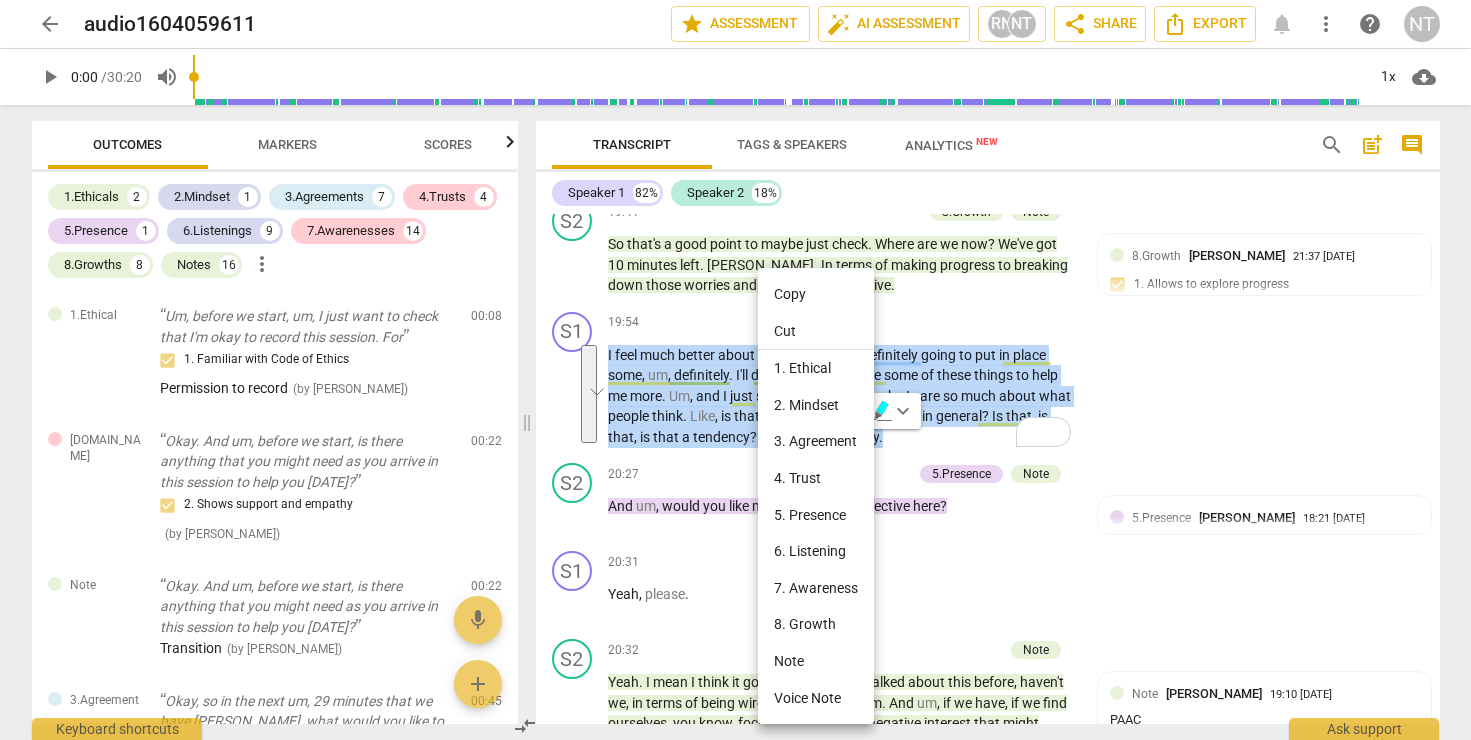 click on "Copy" at bounding box center (816, 294) 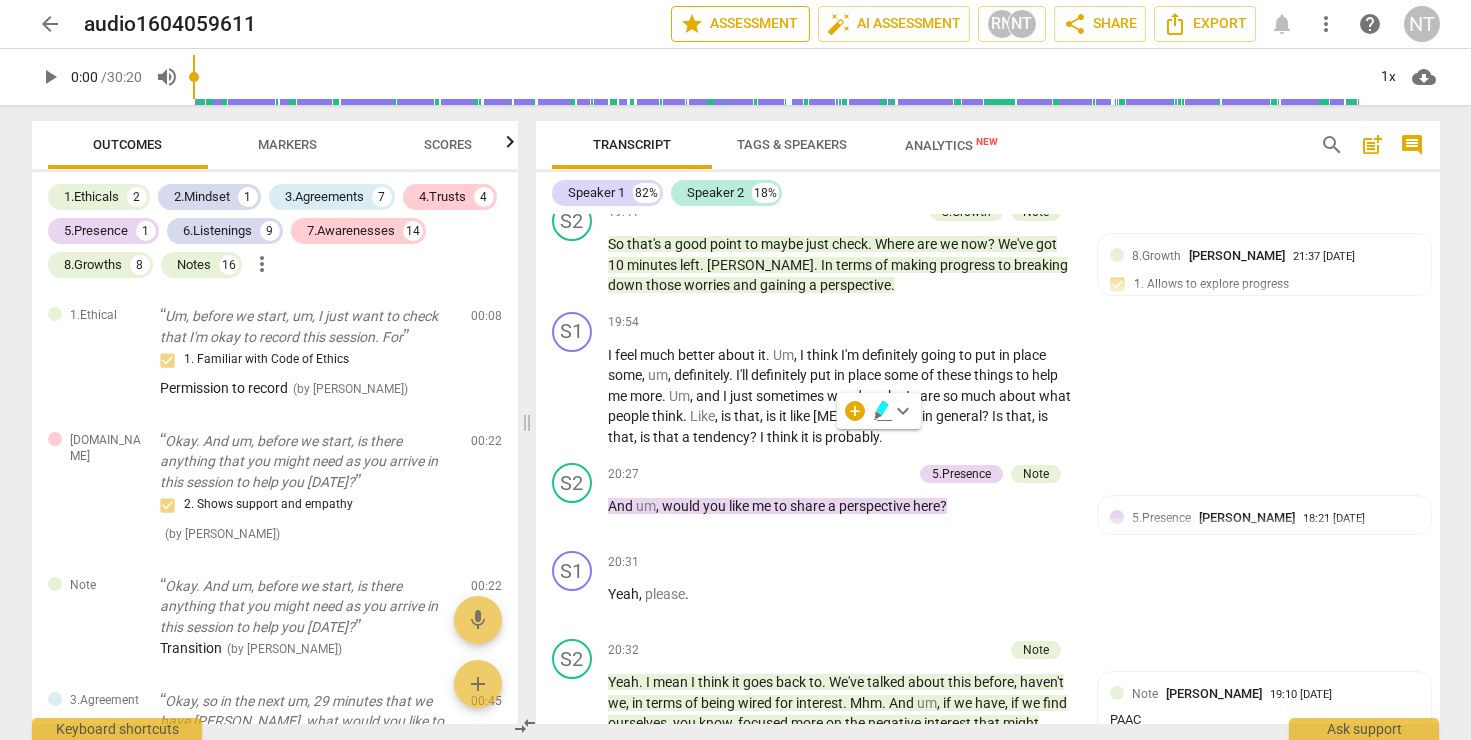 click on "star    Assessment" at bounding box center (740, 24) 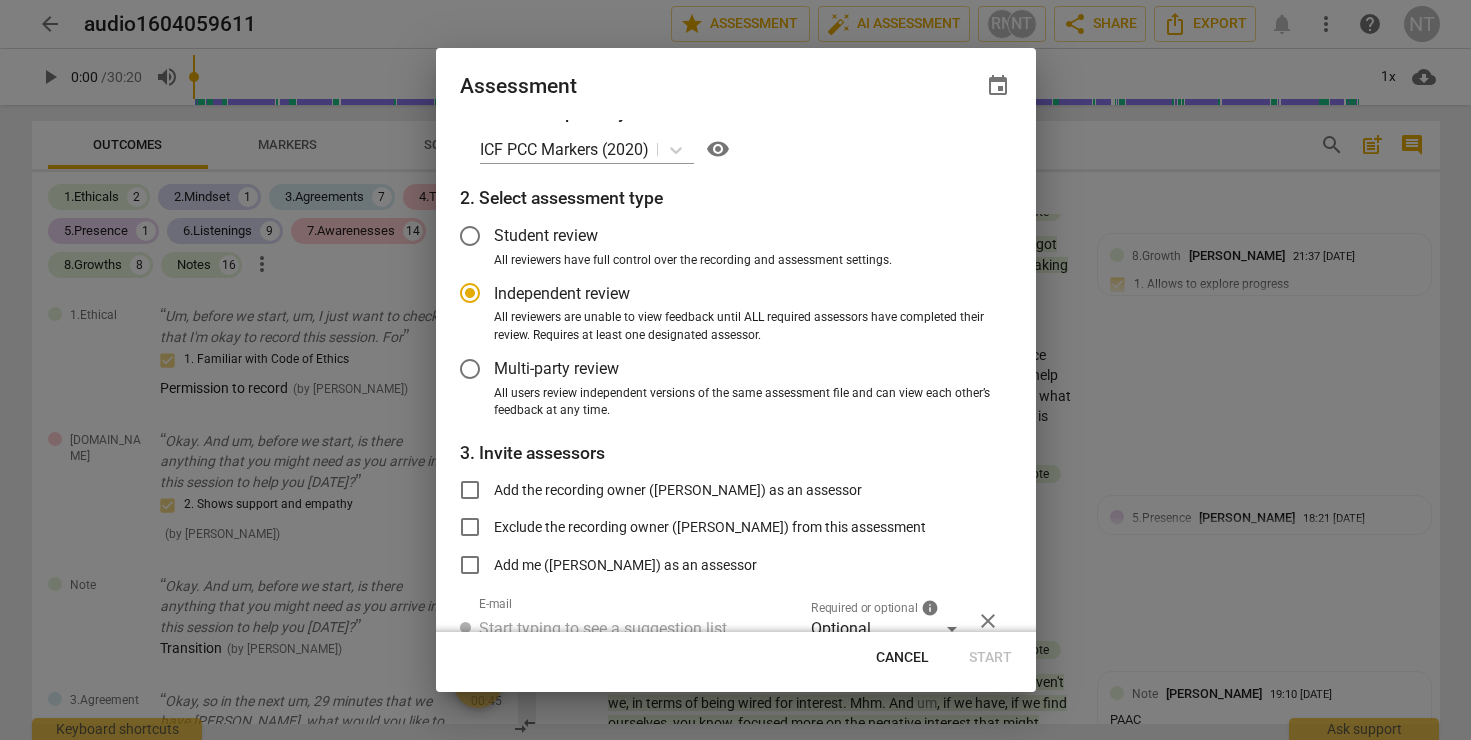 scroll, scrollTop: 0, scrollLeft: 0, axis: both 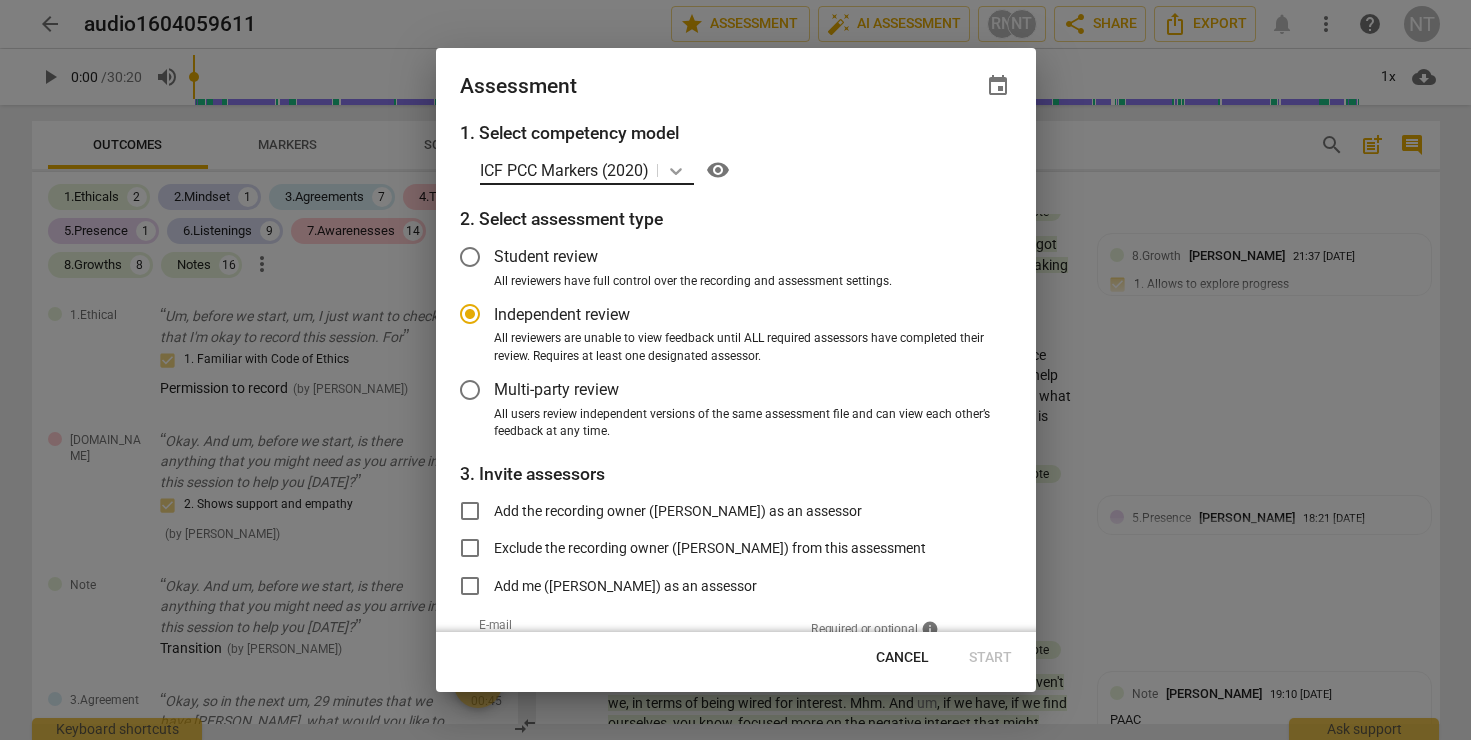 click 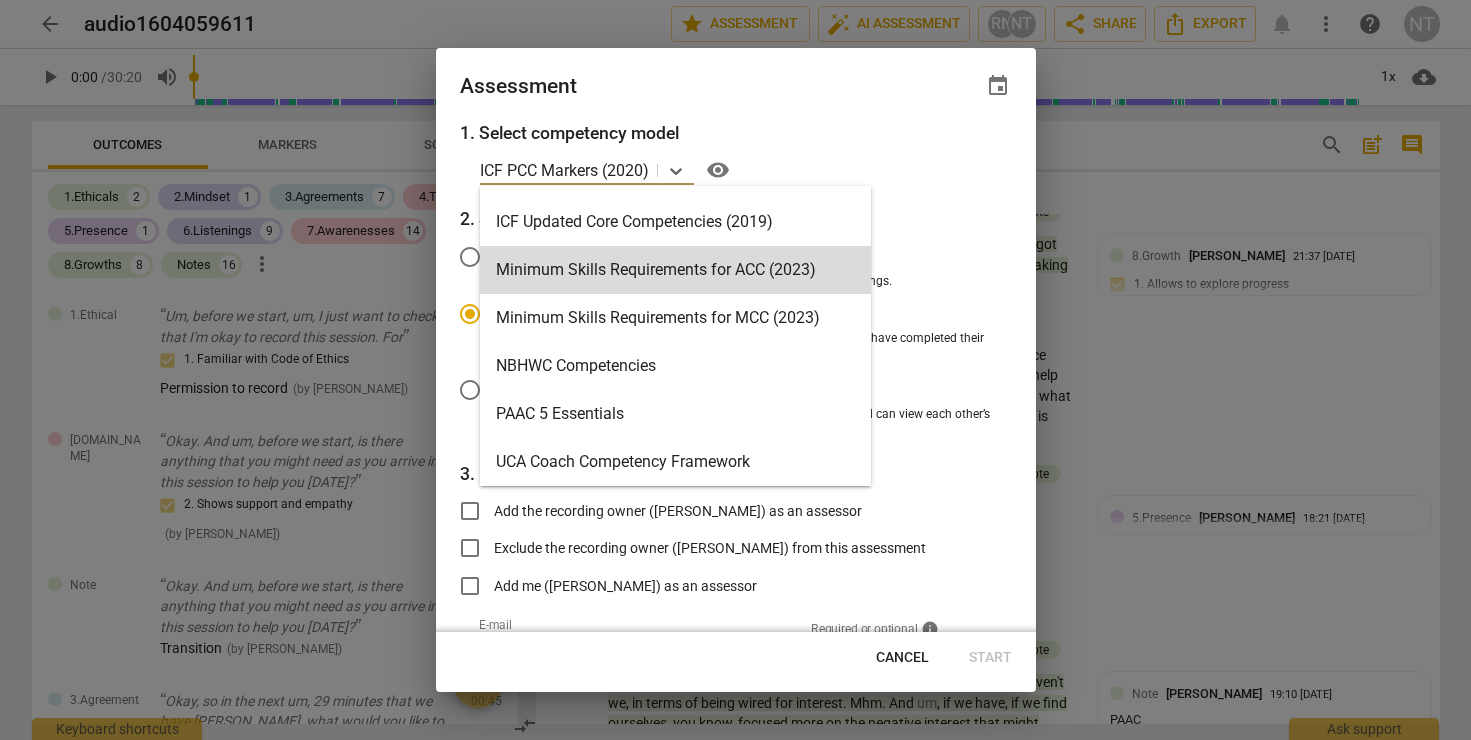 scroll, scrollTop: 403, scrollLeft: 0, axis: vertical 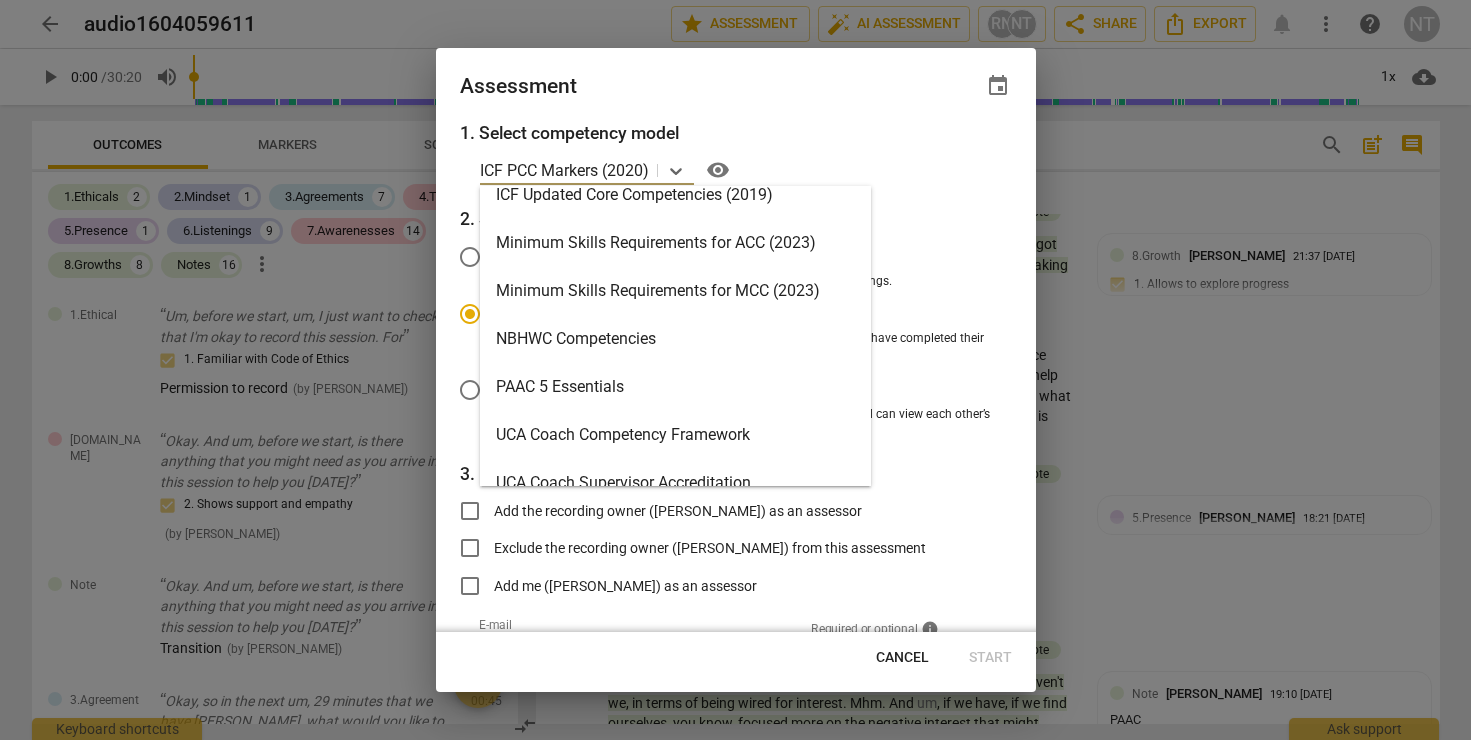 click on "PAAC 5 Essentials" at bounding box center [675, 387] 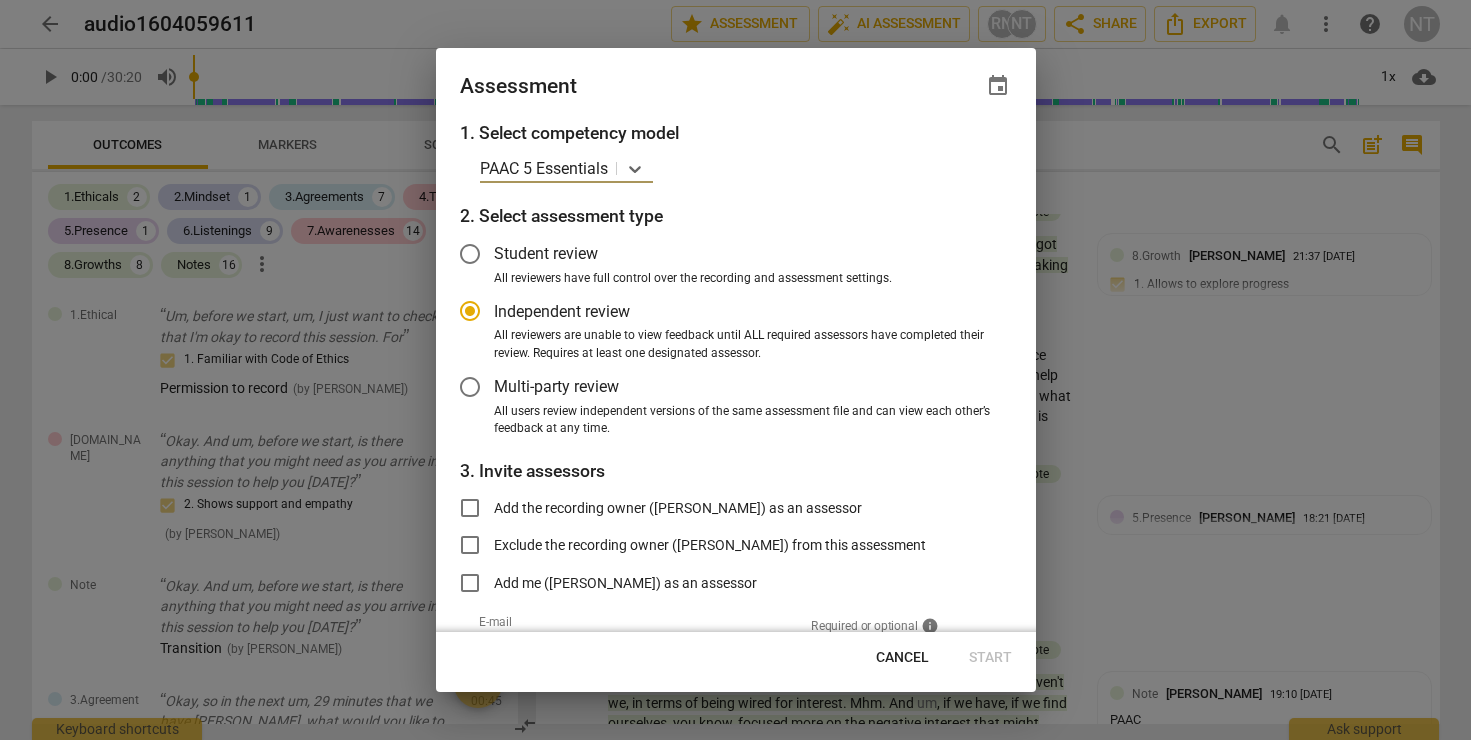 radio on "false" 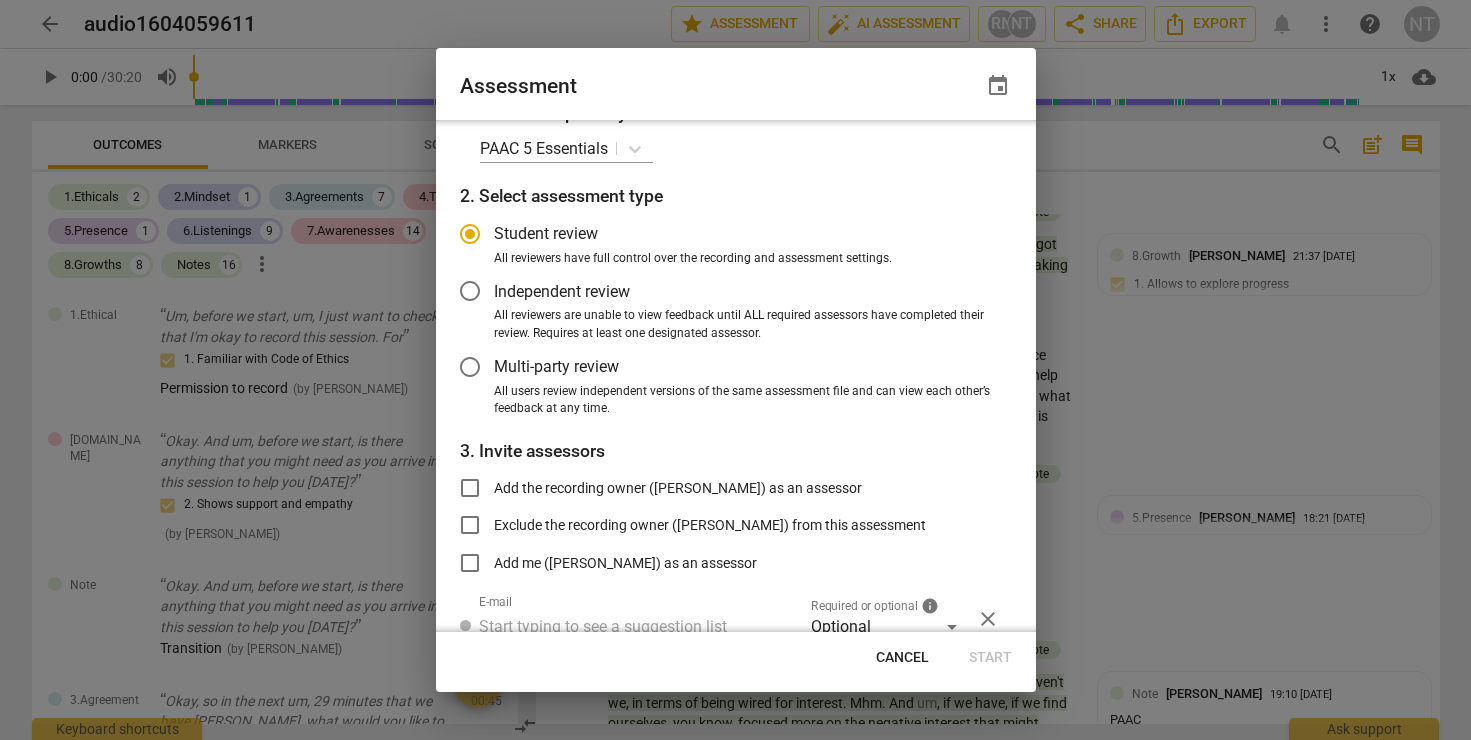 scroll, scrollTop: 107, scrollLeft: 0, axis: vertical 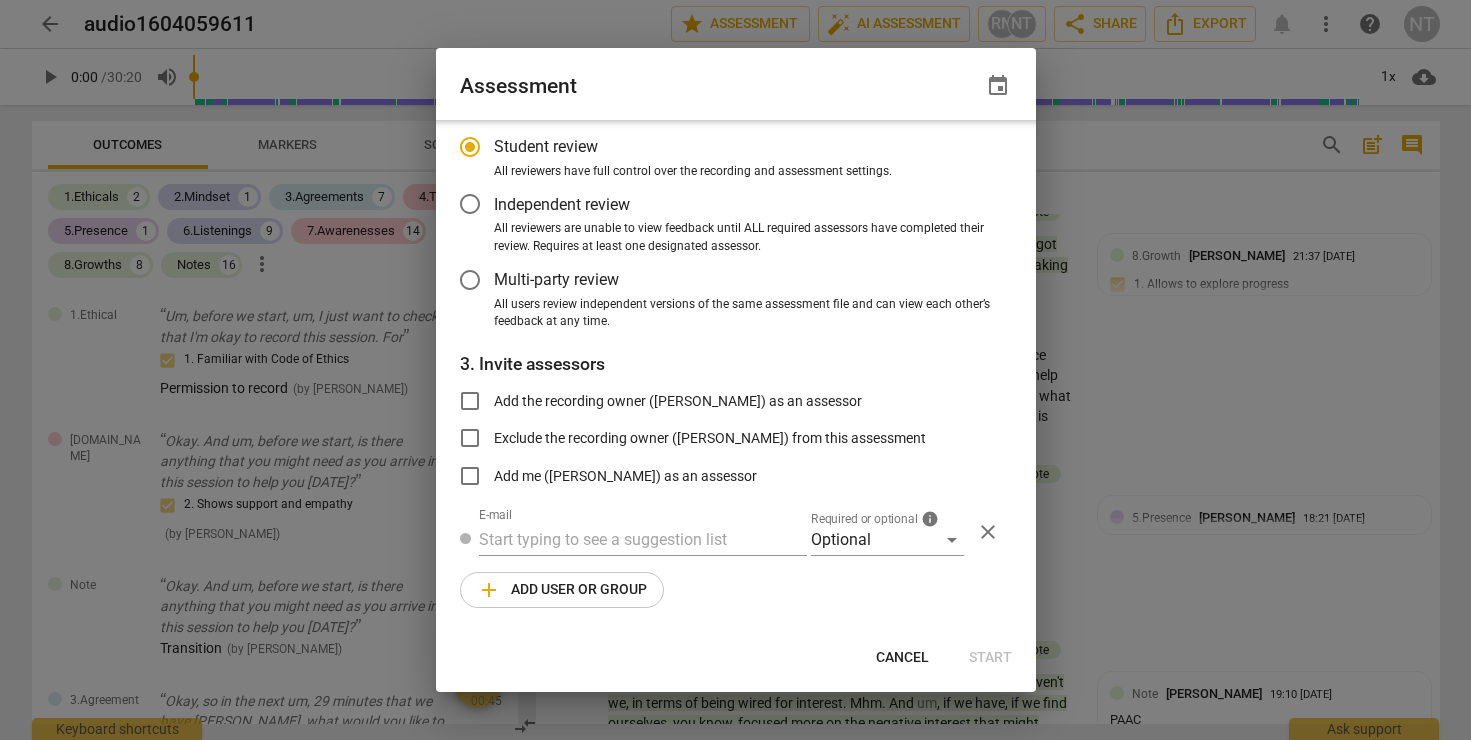 radio on "false" 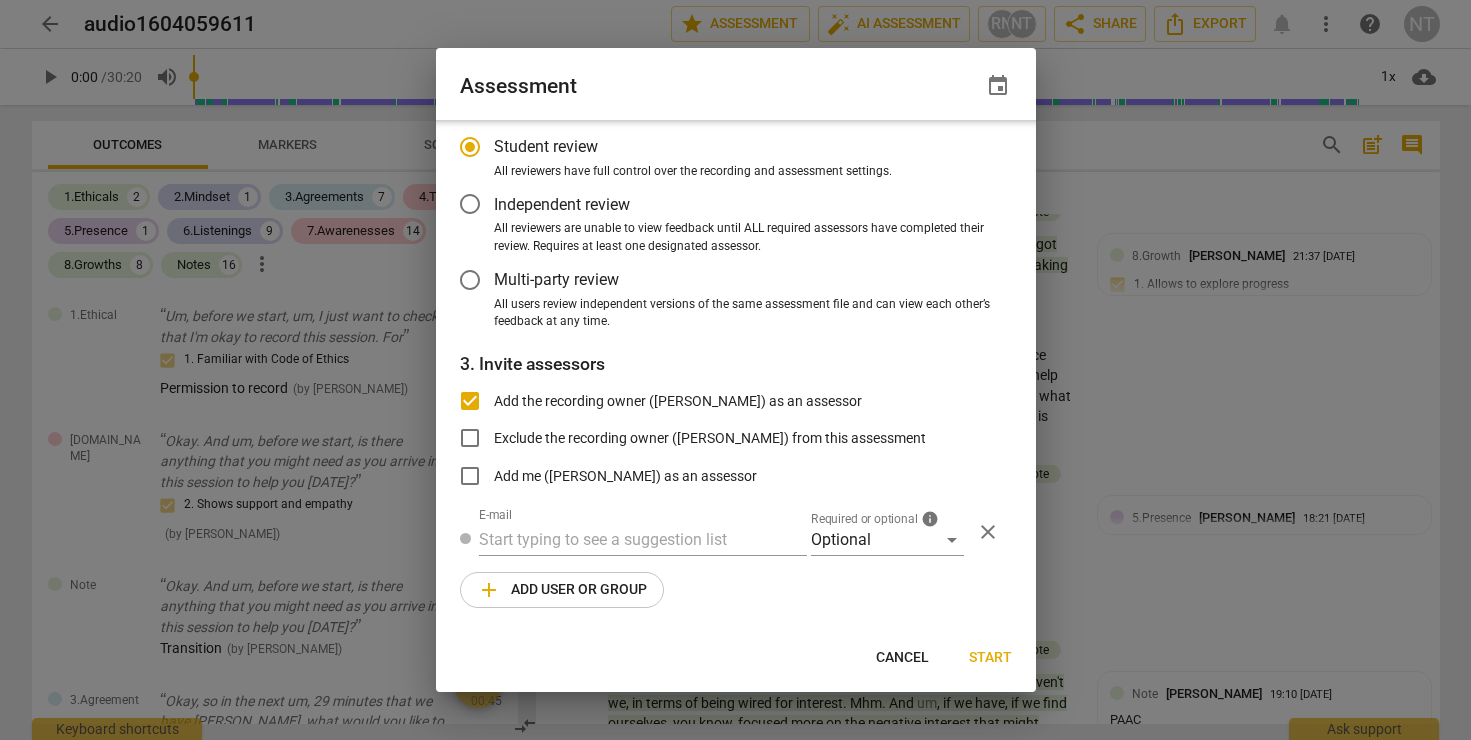 click on "Start" at bounding box center (990, 658) 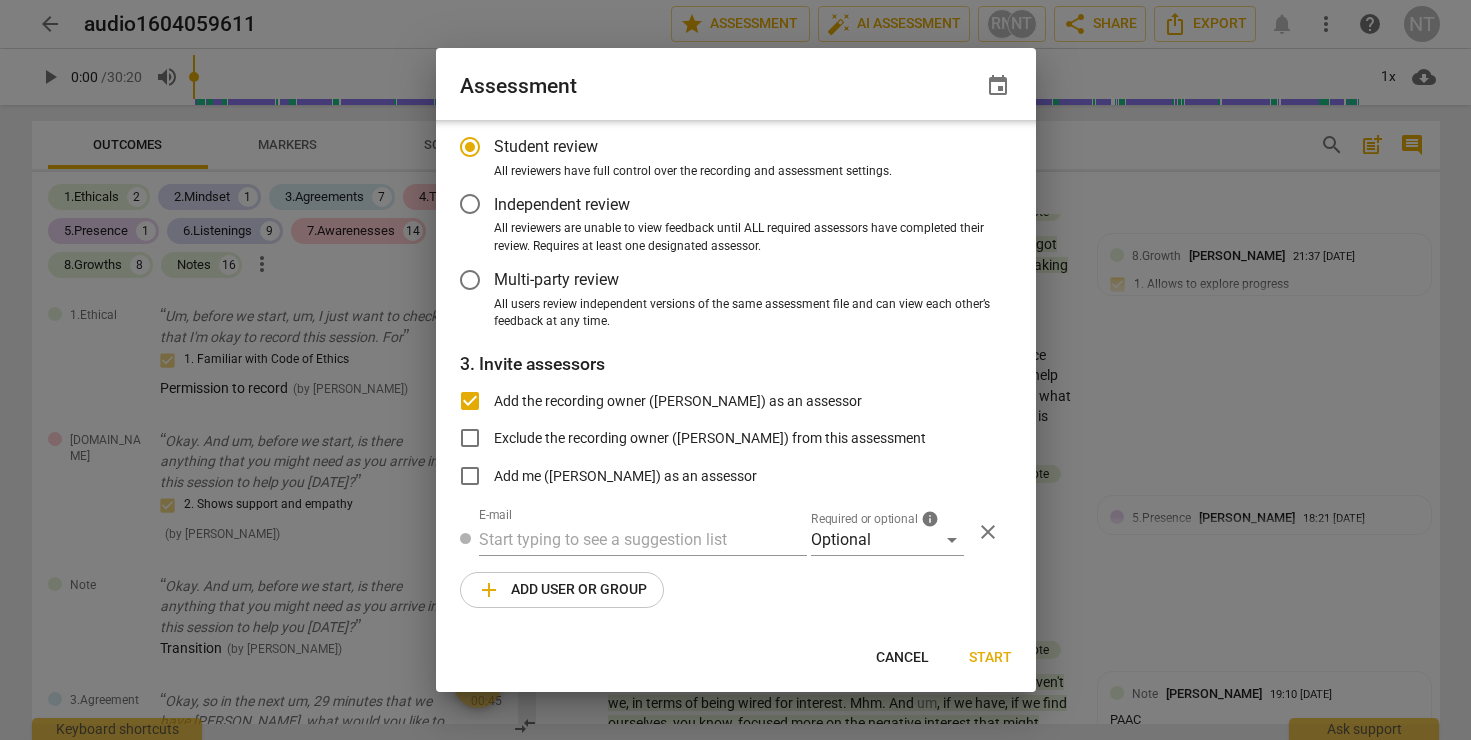 radio on "false" 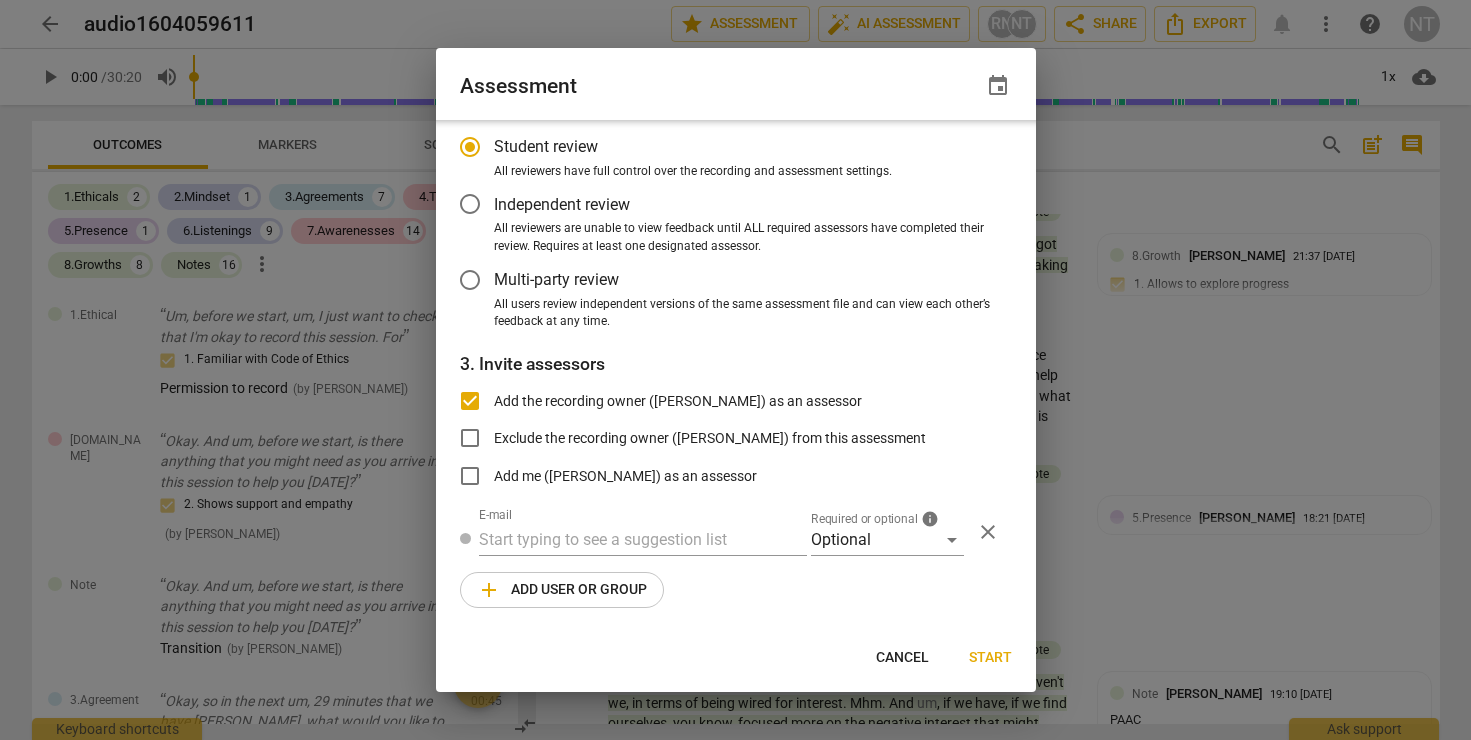 type on "[PERSON_NAME] <[EMAIL_ADDRESS][DOMAIN_NAME]>" 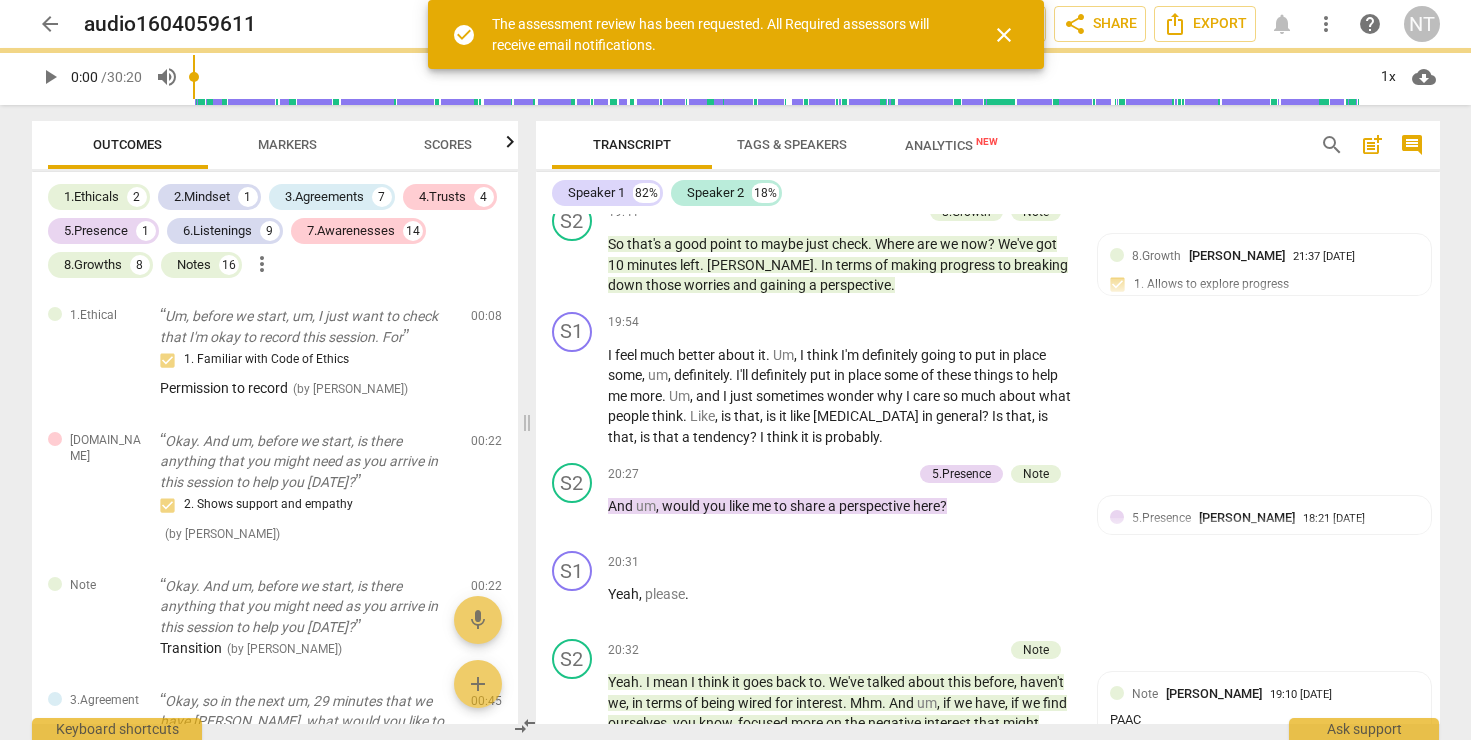 scroll, scrollTop: 0, scrollLeft: 0, axis: both 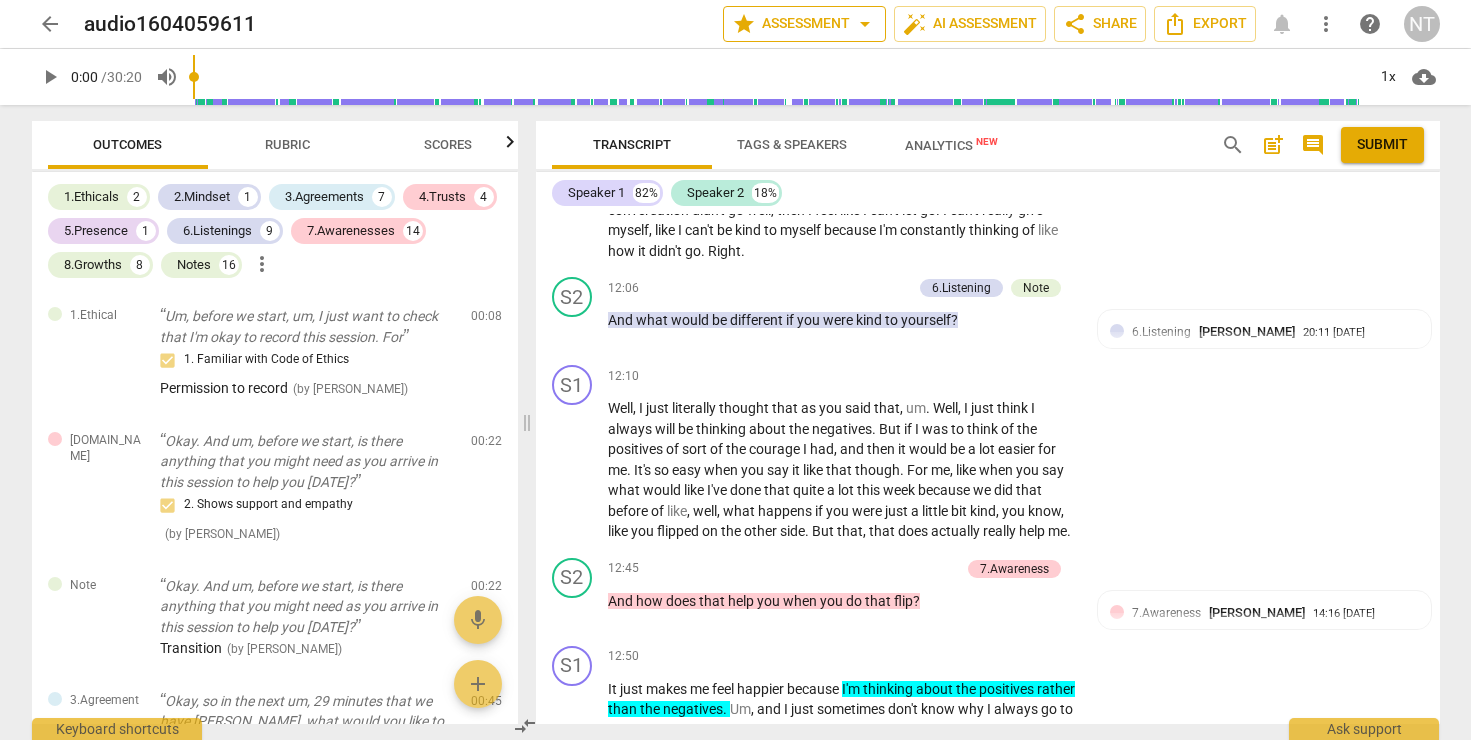 click on "star    Assessment   arrow_drop_down" at bounding box center [804, 24] 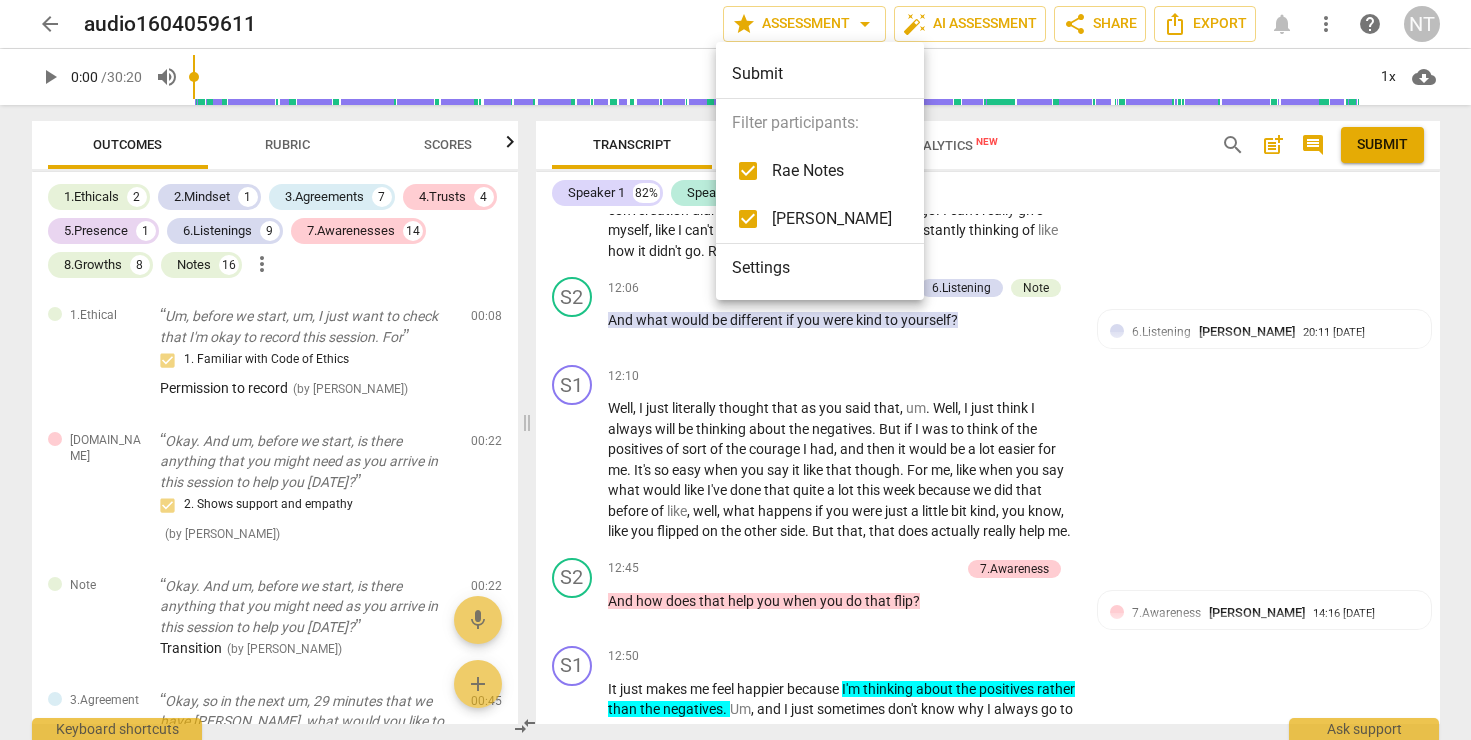 click at bounding box center (735, 370) 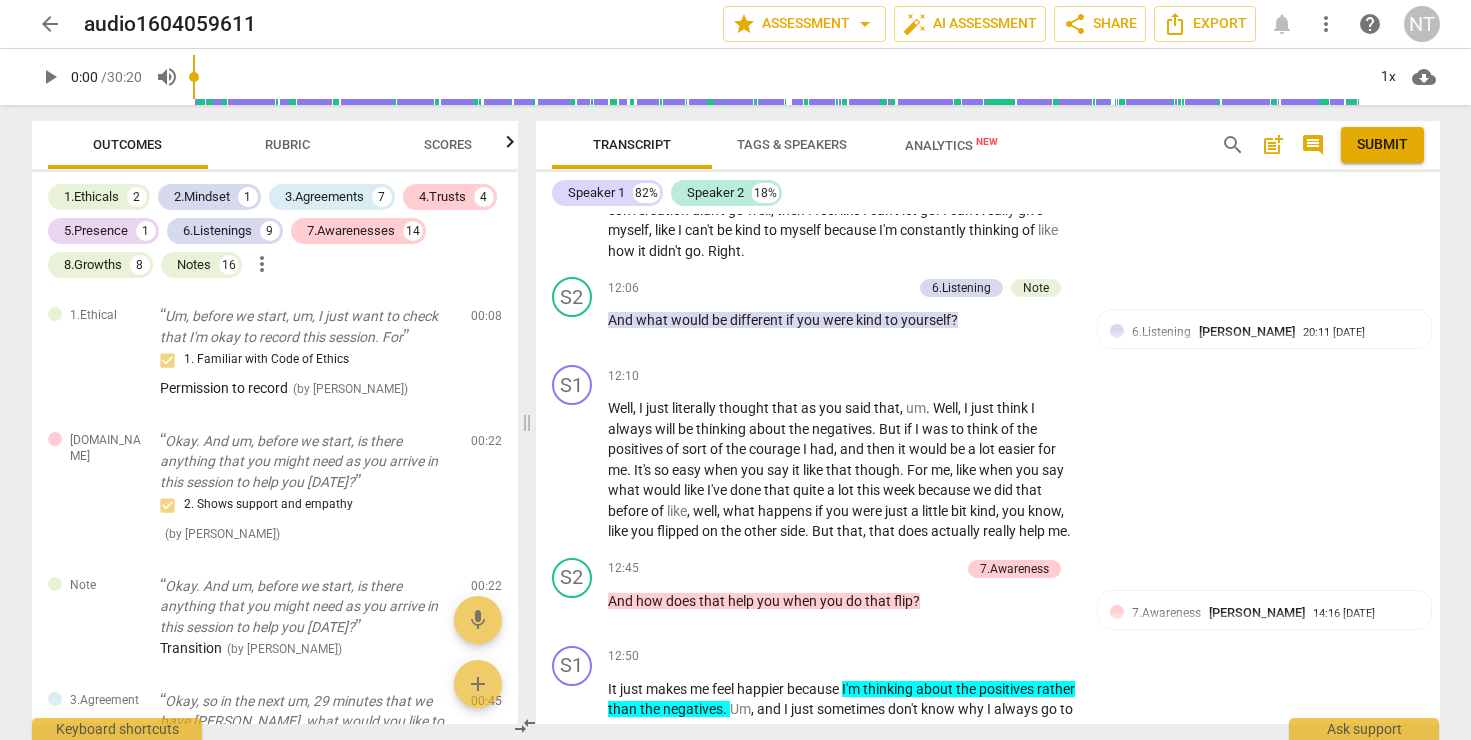 click on "arrow_drop_down" at bounding box center (865, 24) 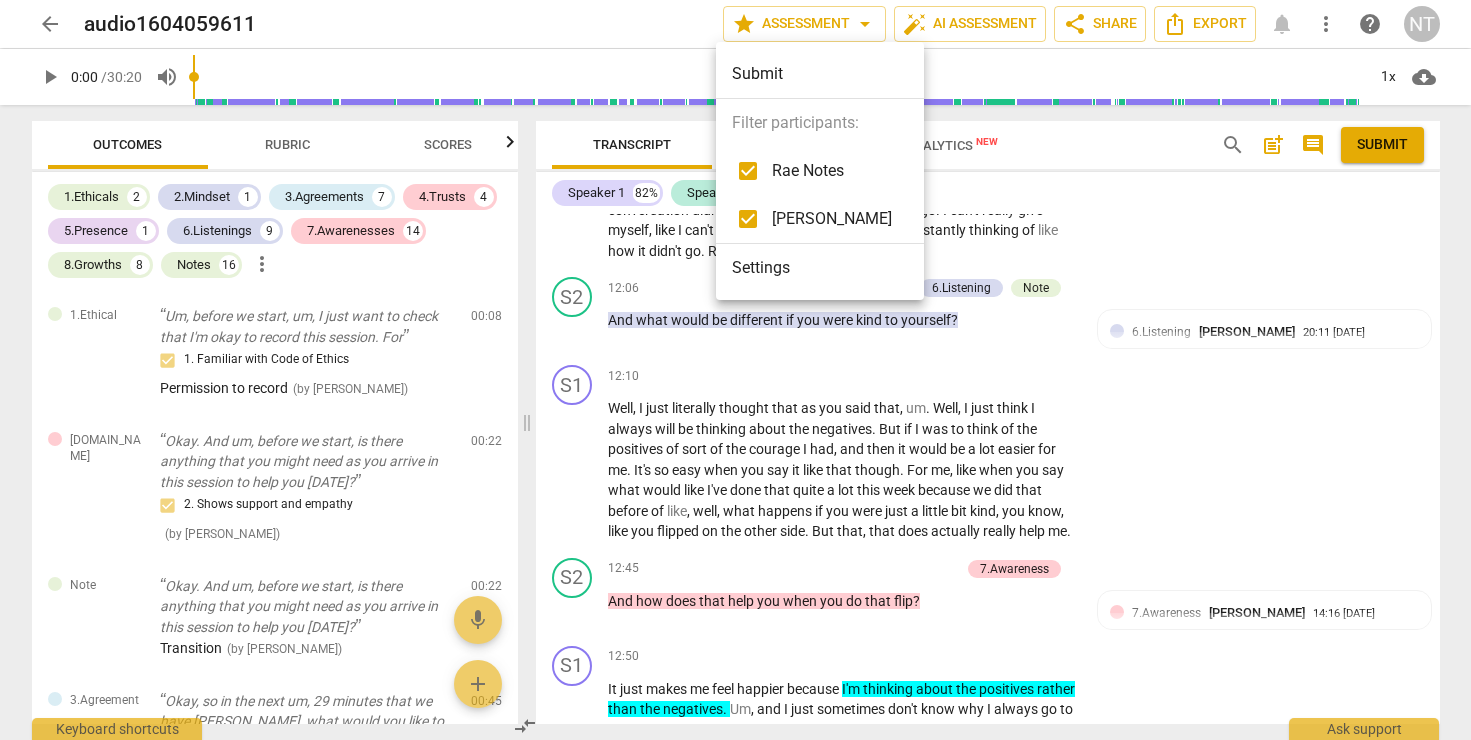 click at bounding box center [735, 370] 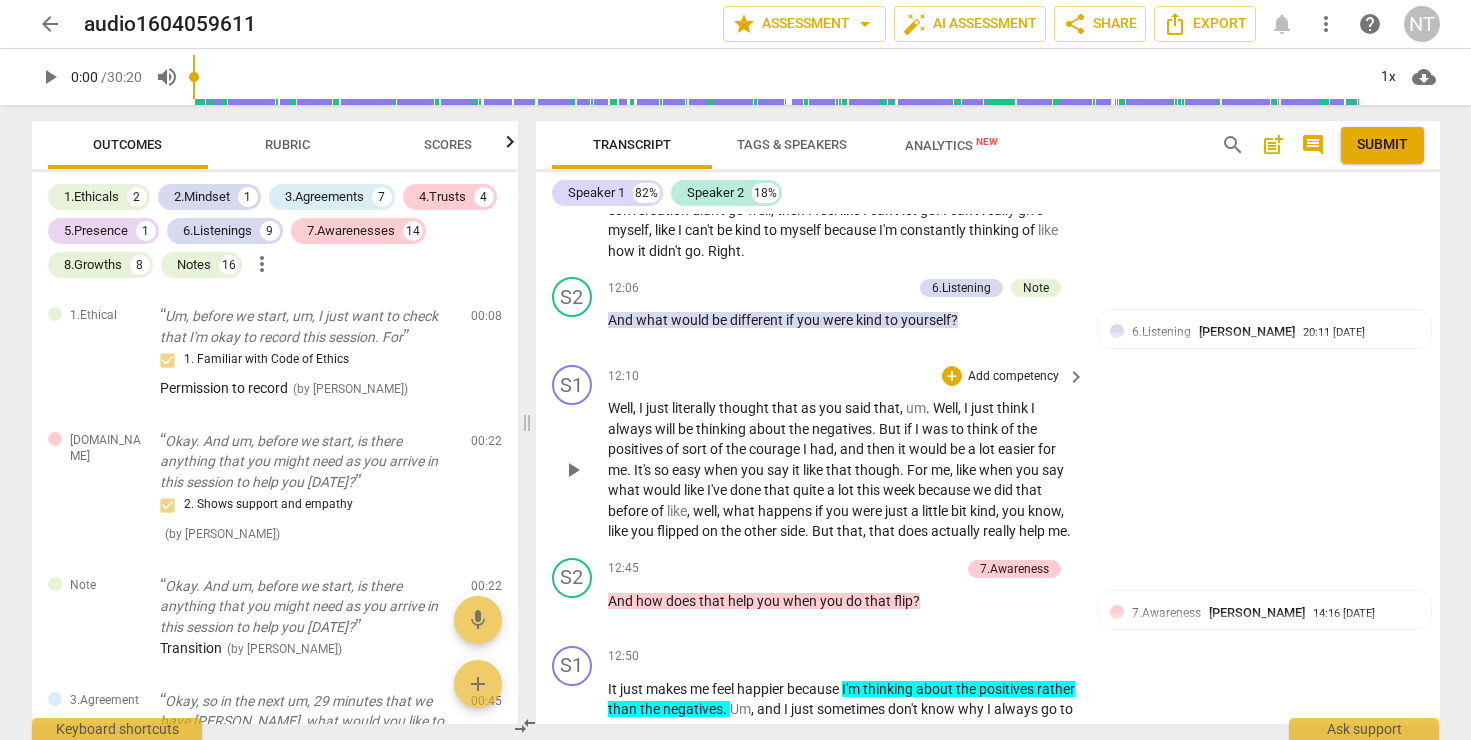 scroll, scrollTop: 3576, scrollLeft: 0, axis: vertical 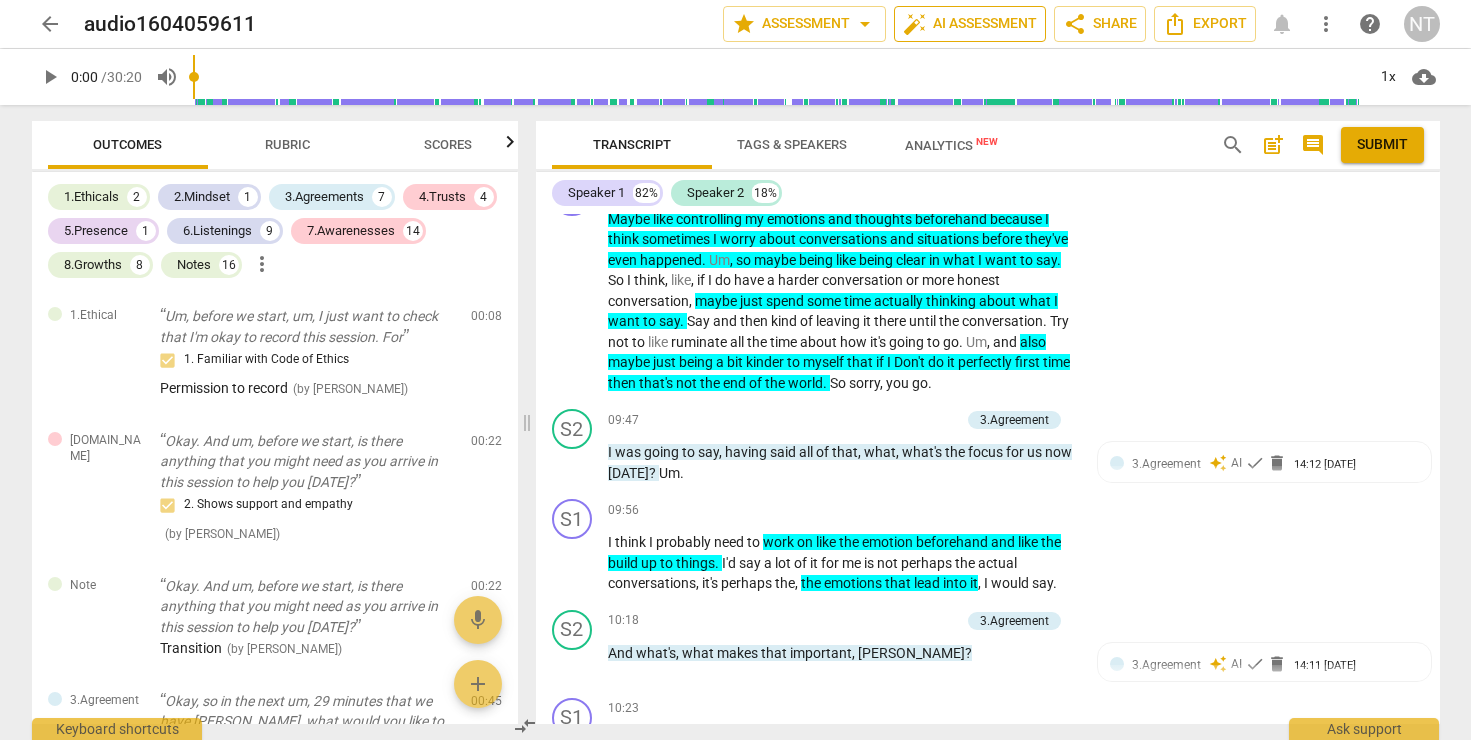 click on "auto_fix_high    AI Assessment" at bounding box center (970, 24) 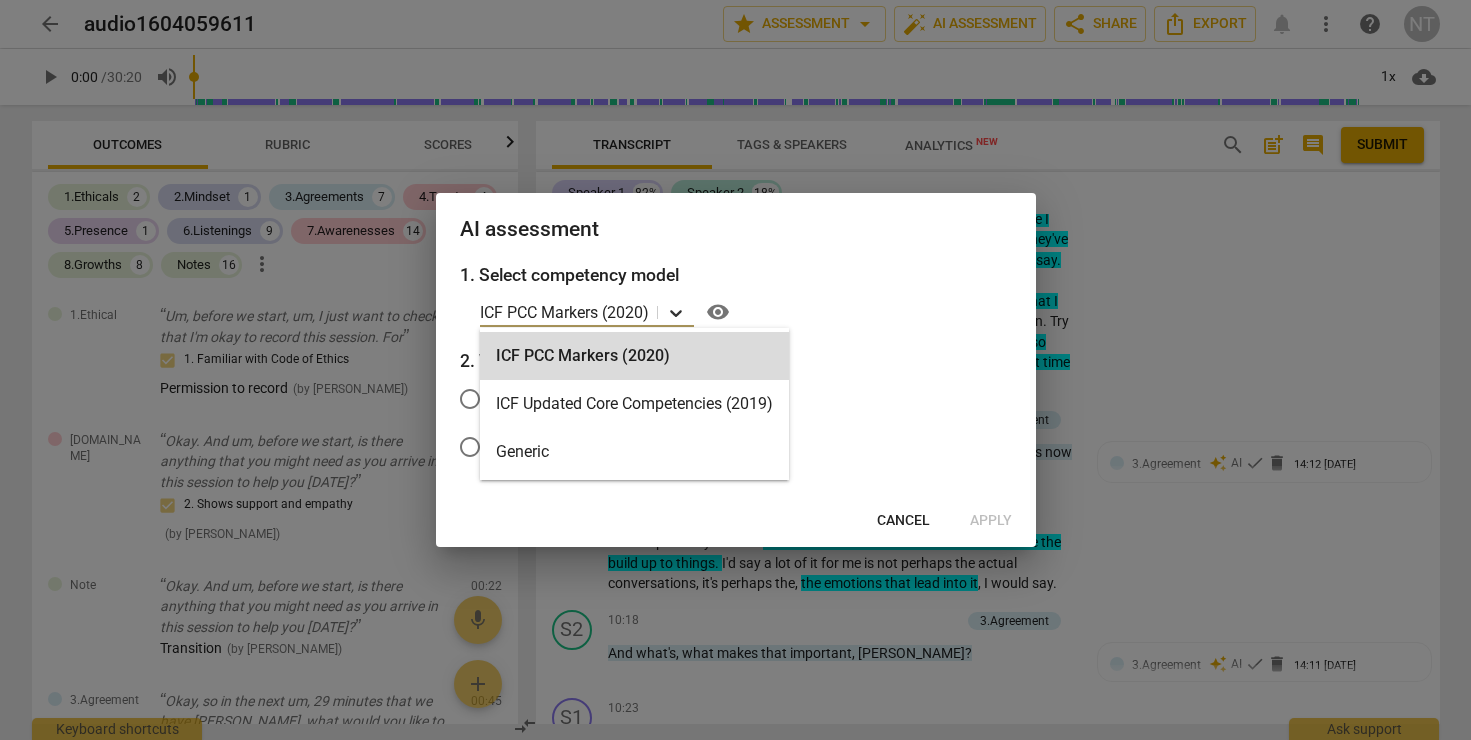 click 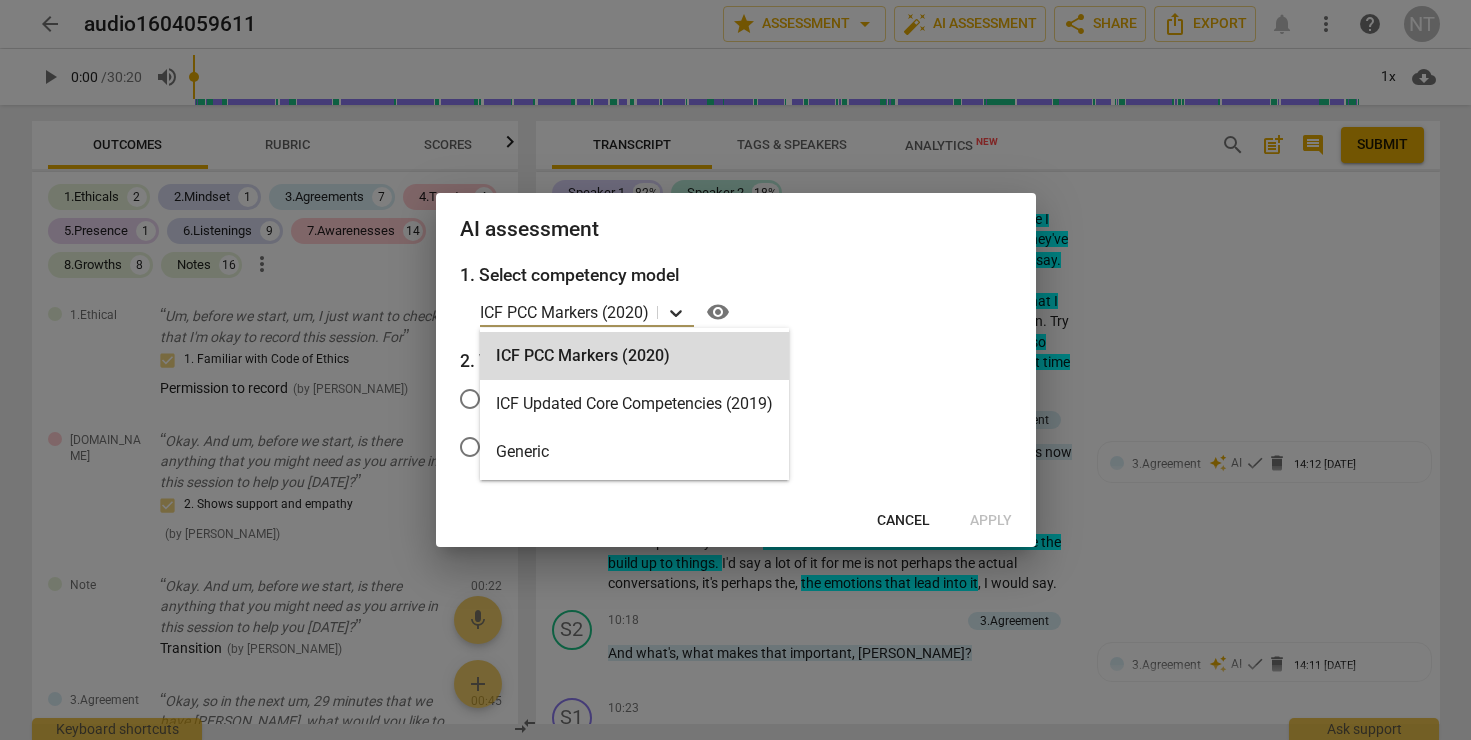 click 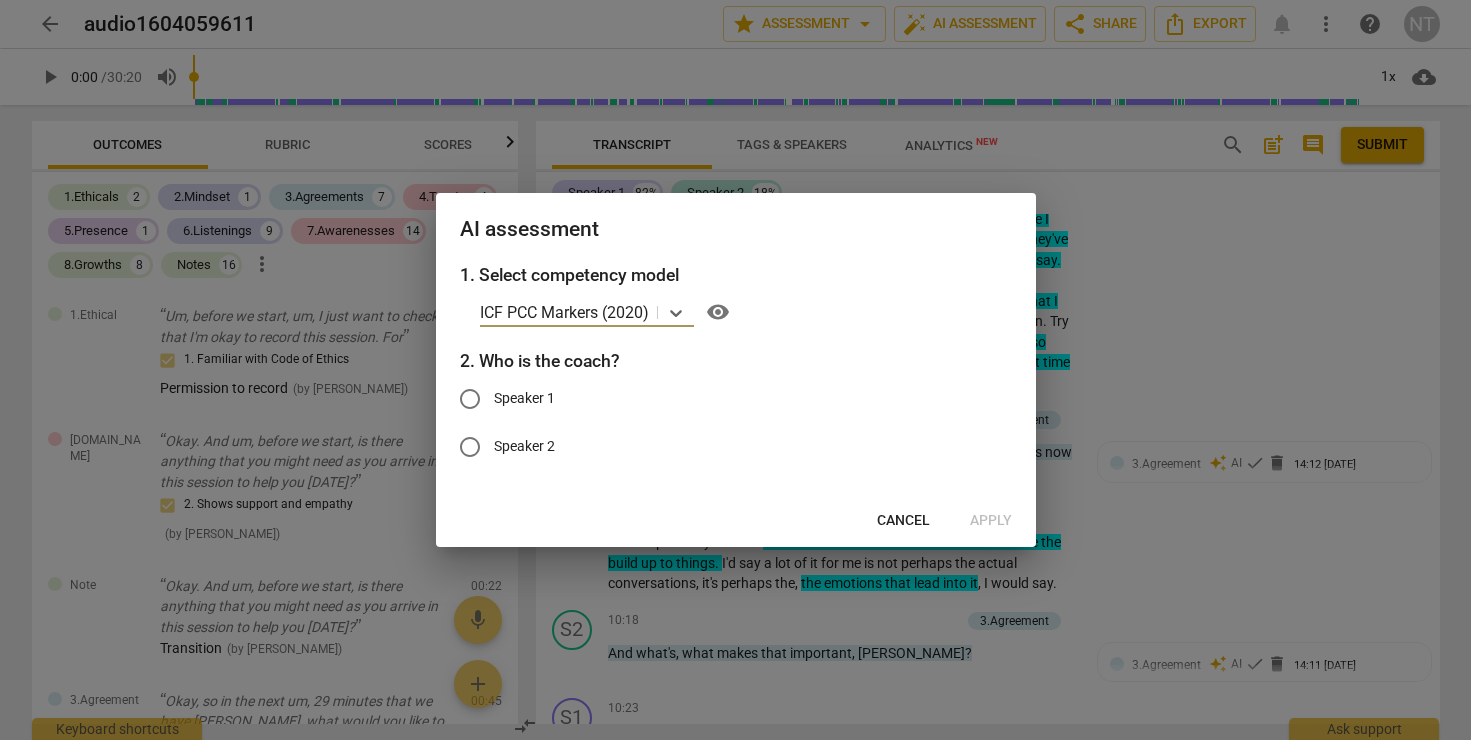 click on "Cancel" at bounding box center (903, 521) 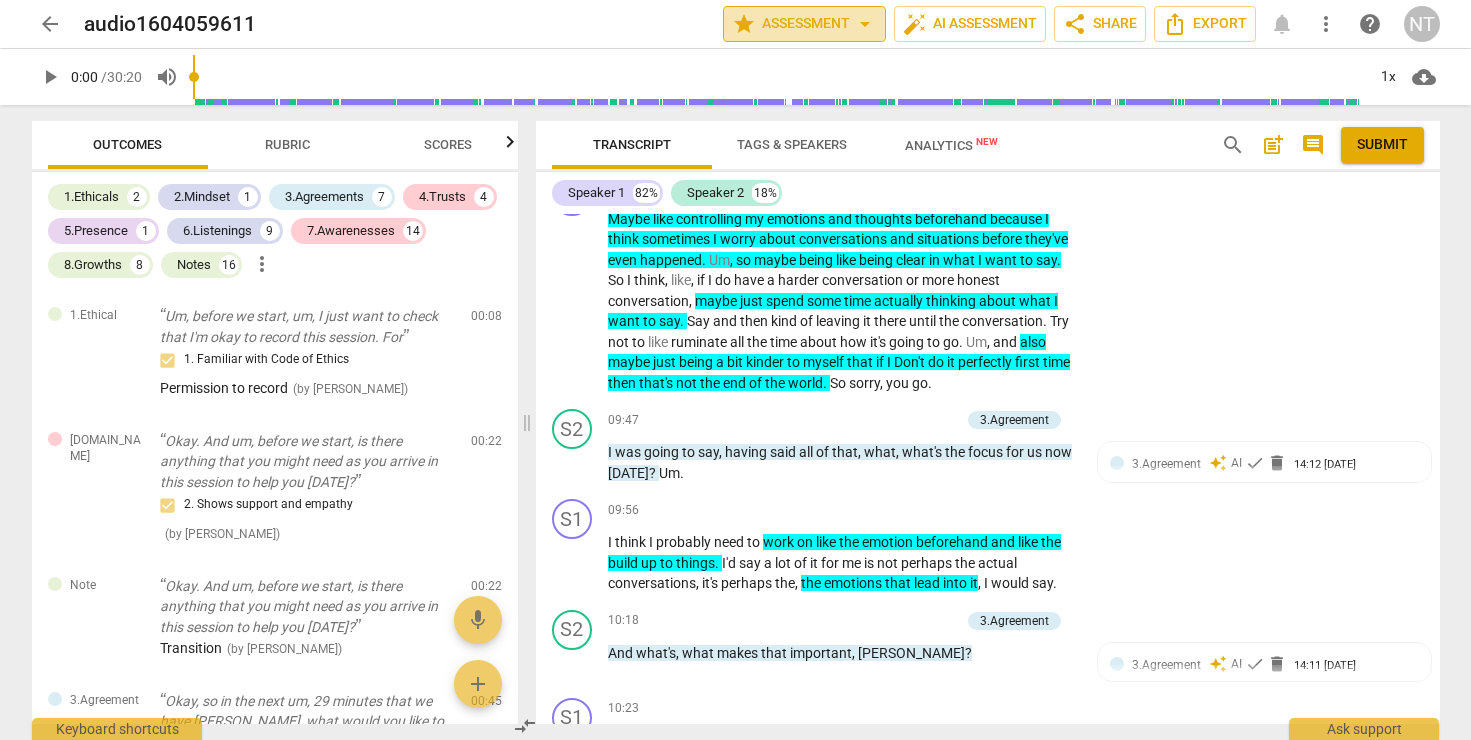 click on "arrow_drop_down" at bounding box center (865, 24) 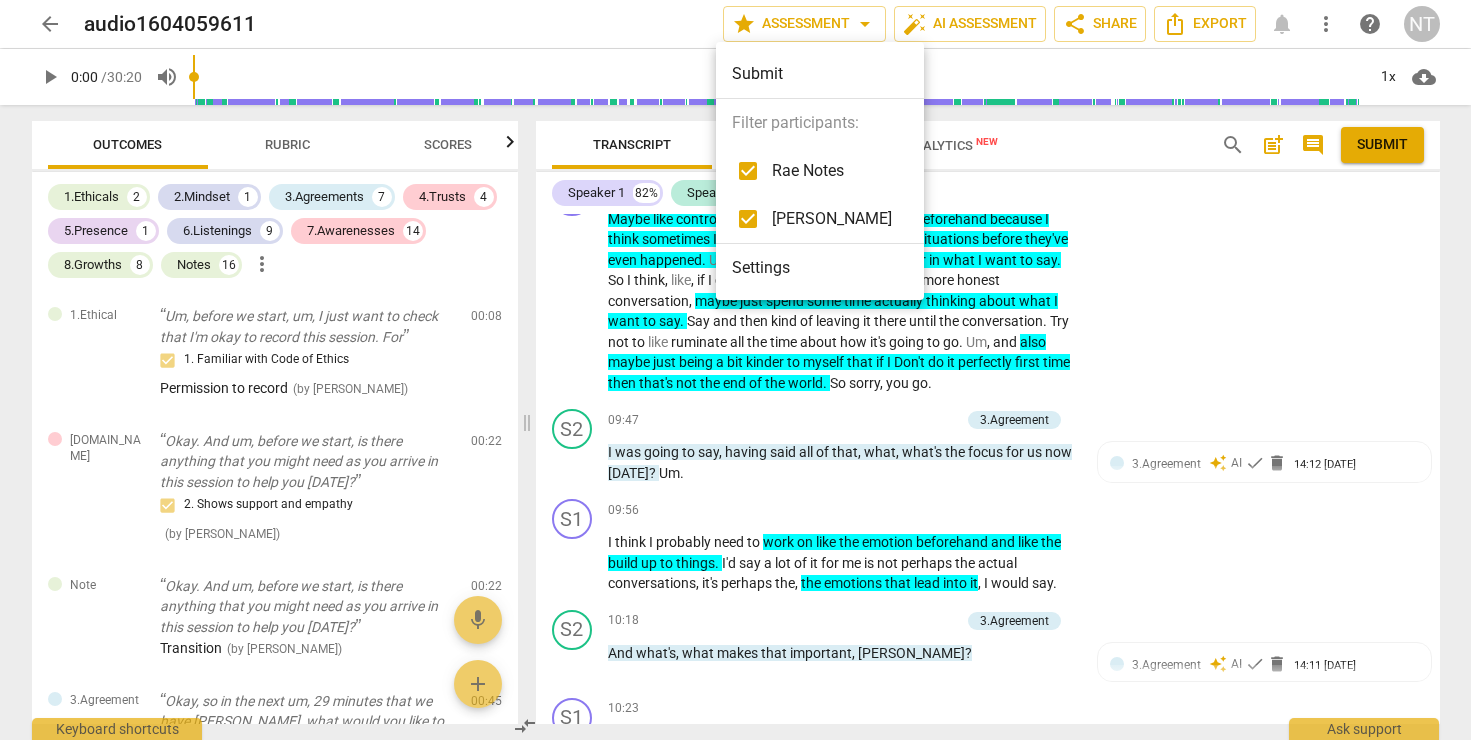 click on "Settings" at bounding box center (820, 268) 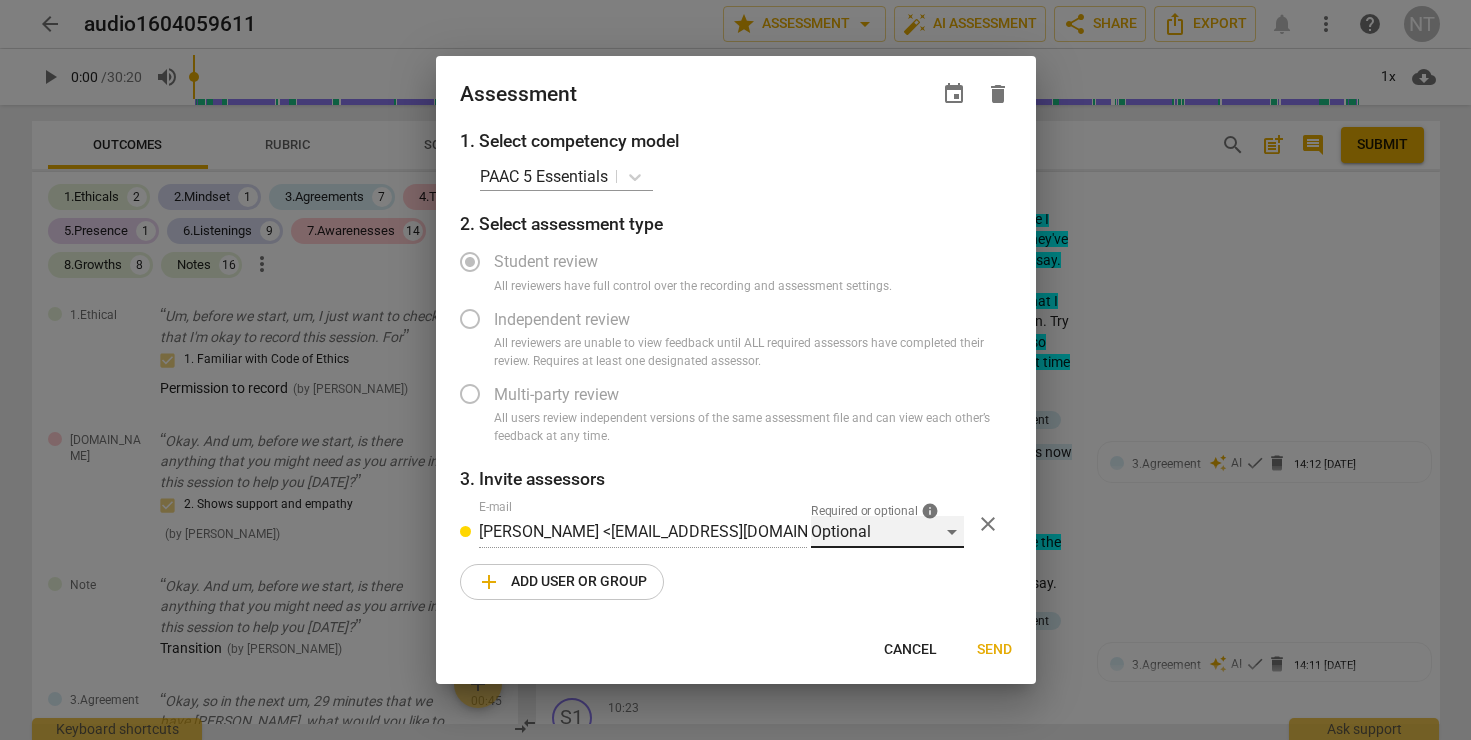 click on "Optional" at bounding box center (887, 532) 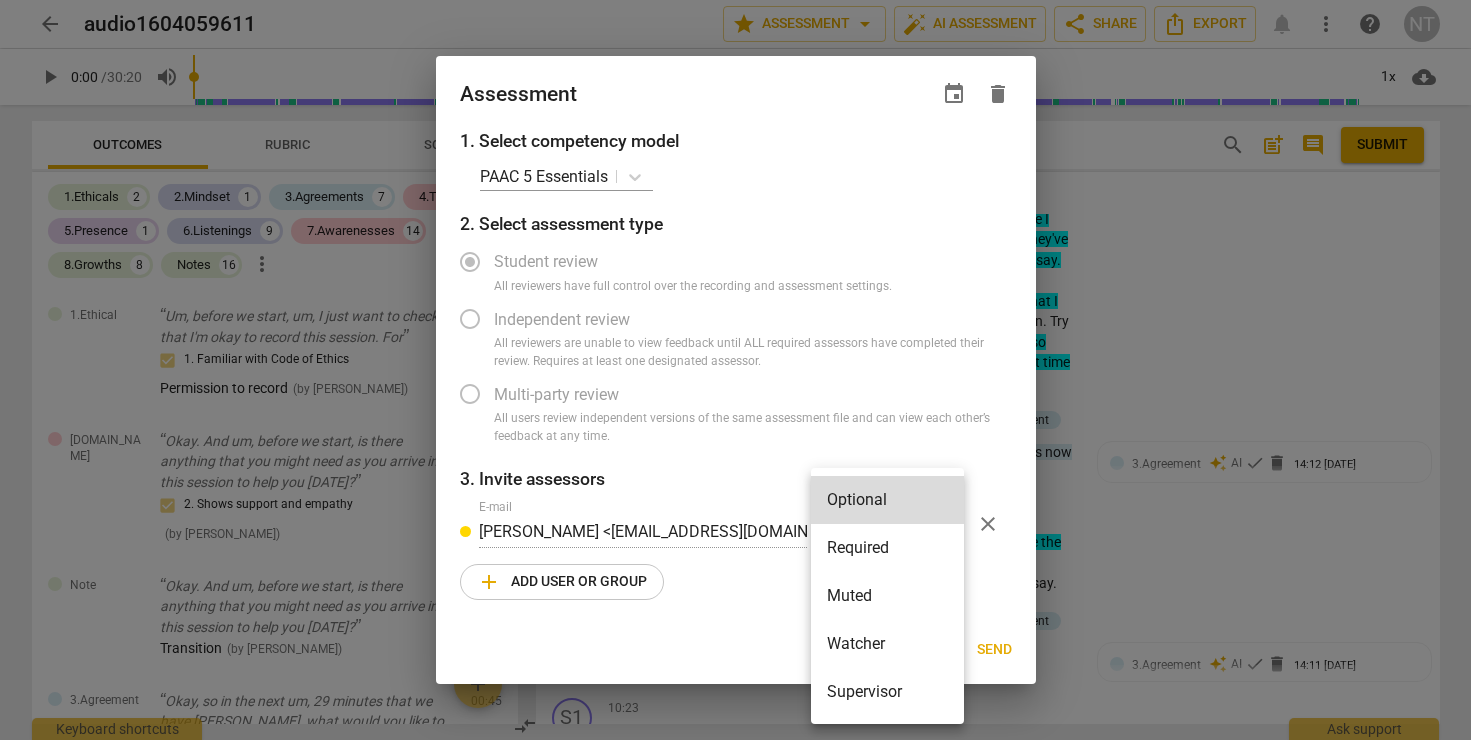 click on "Required" at bounding box center (887, 548) 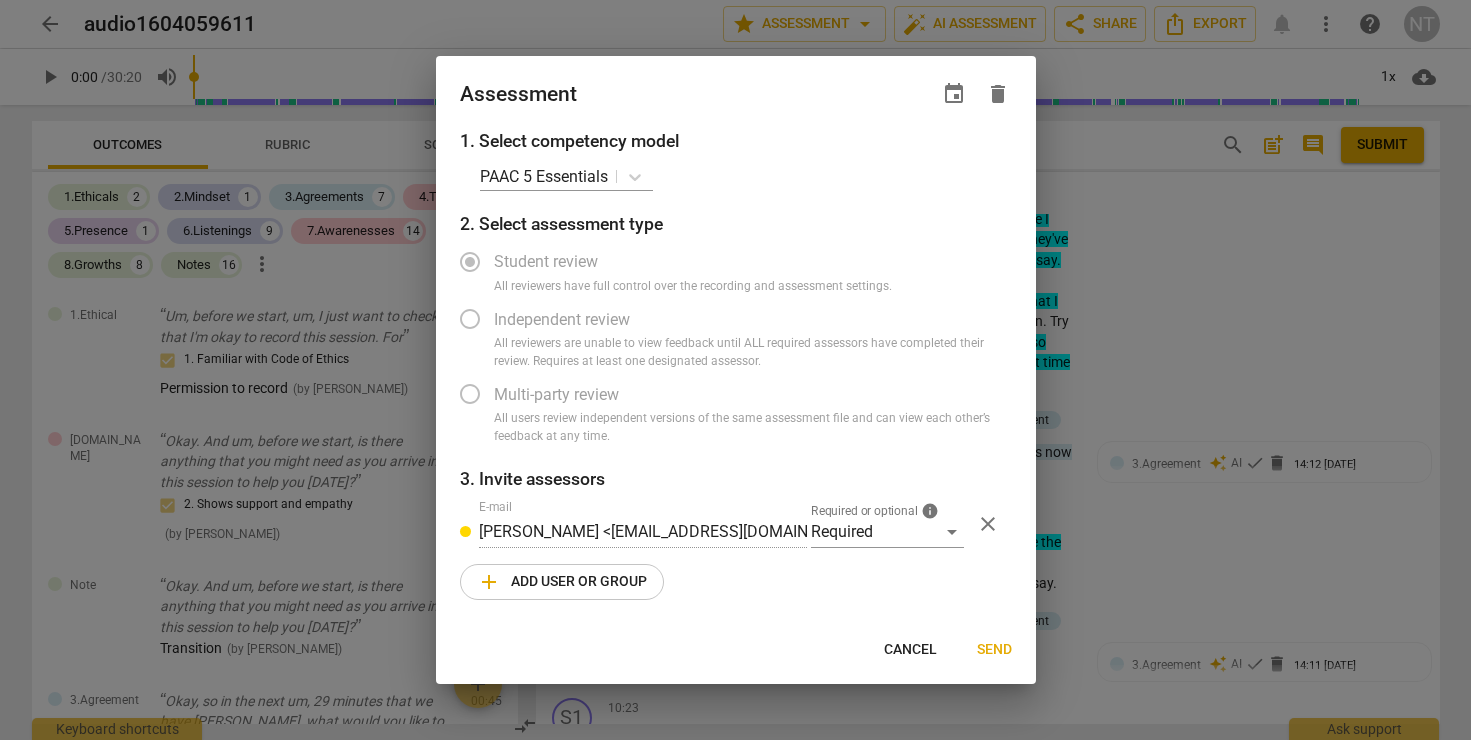 click on "Student review" at bounding box center [721, 262] 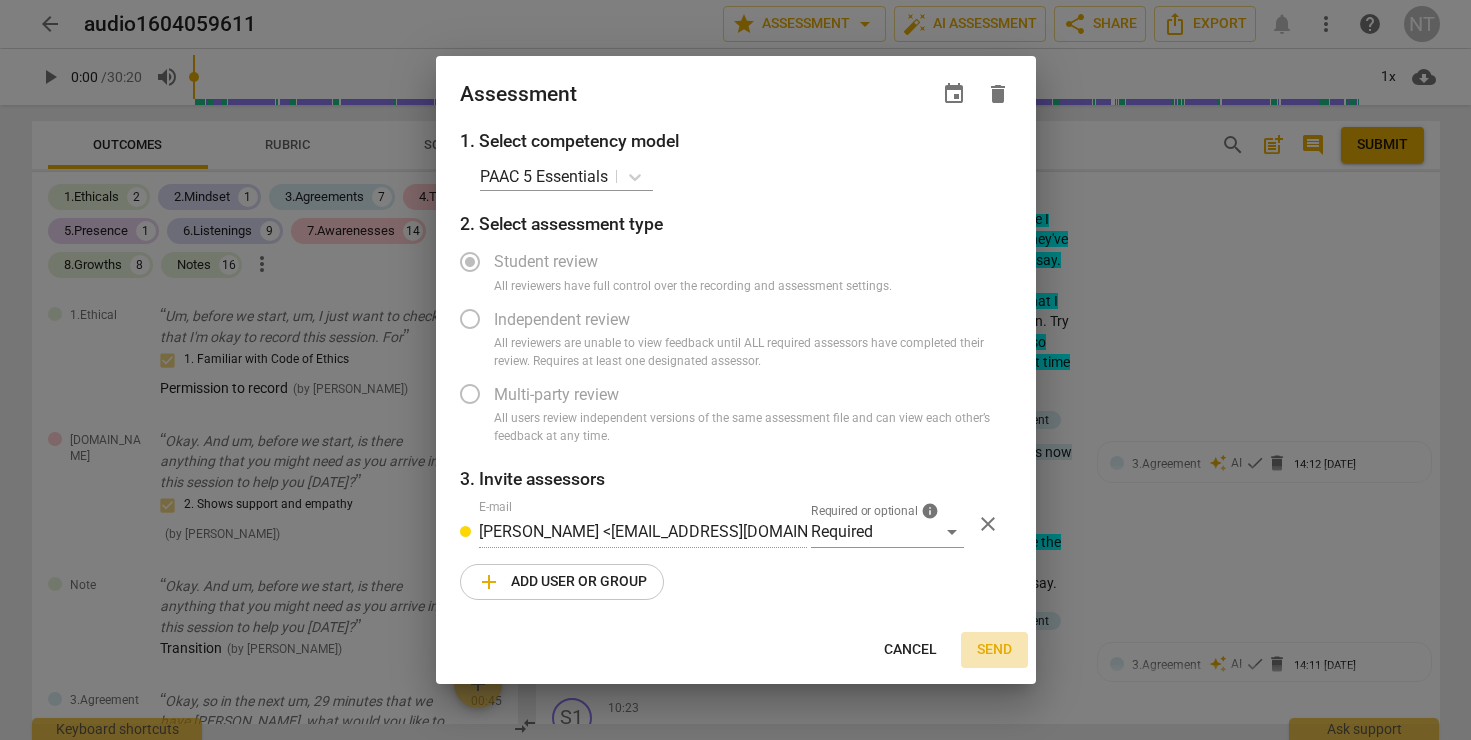 click on "Send" at bounding box center (994, 650) 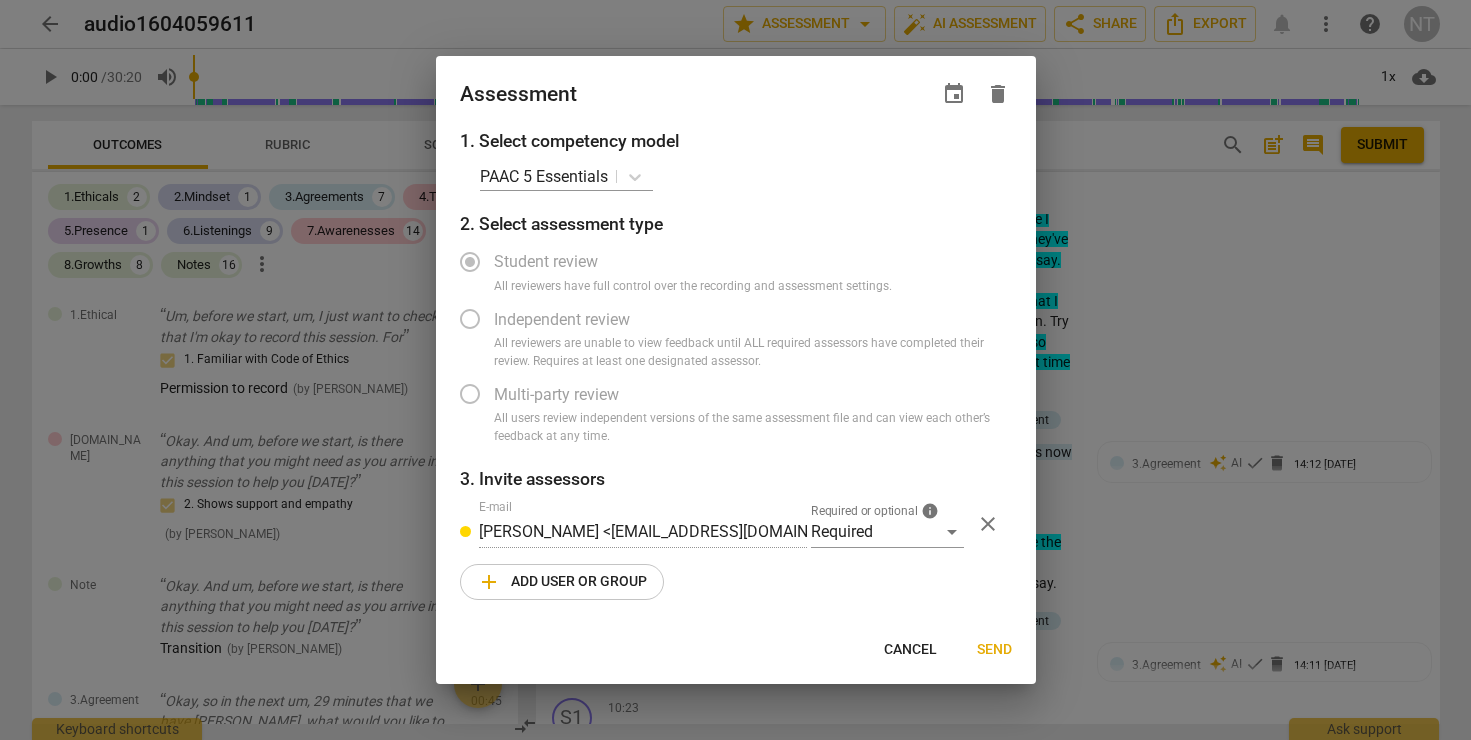 radio on "false" 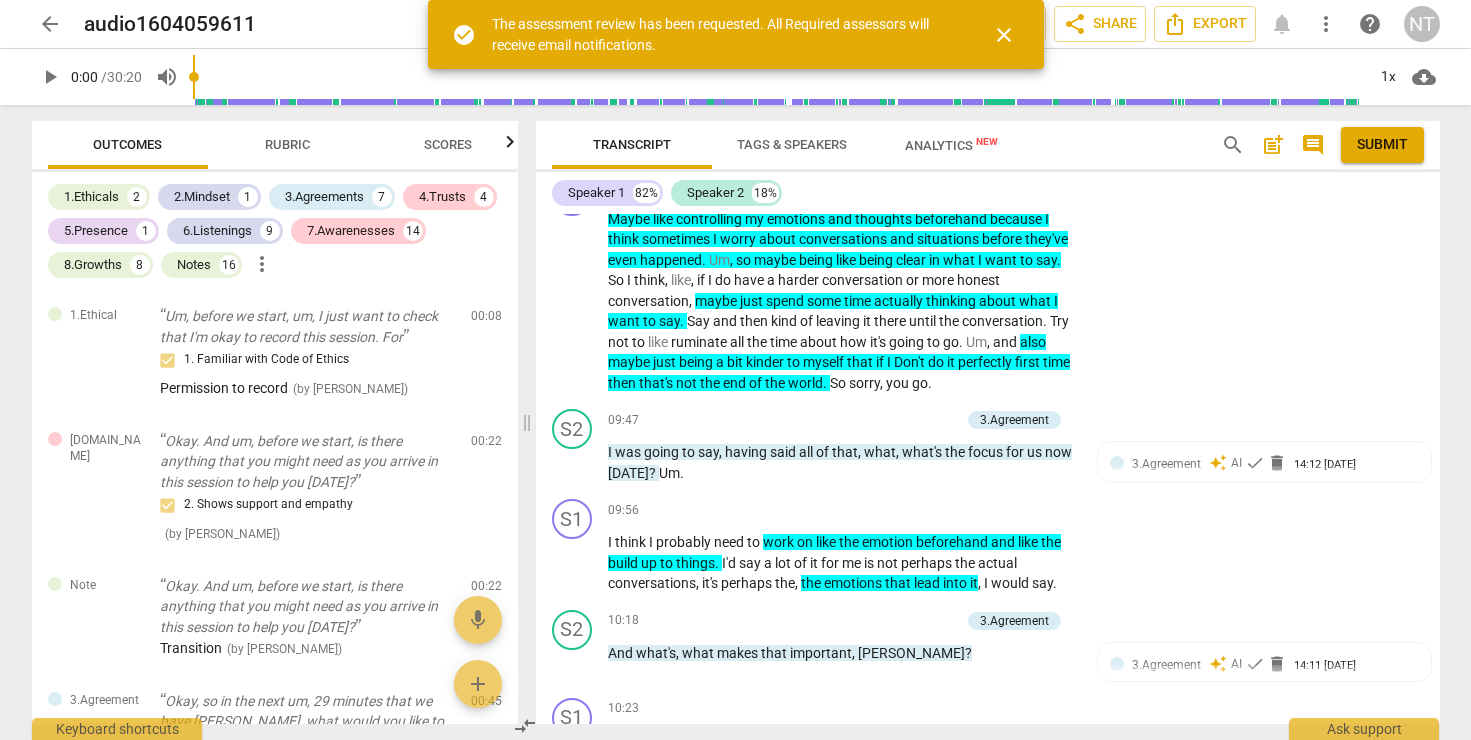click on "close" at bounding box center [1004, 35] 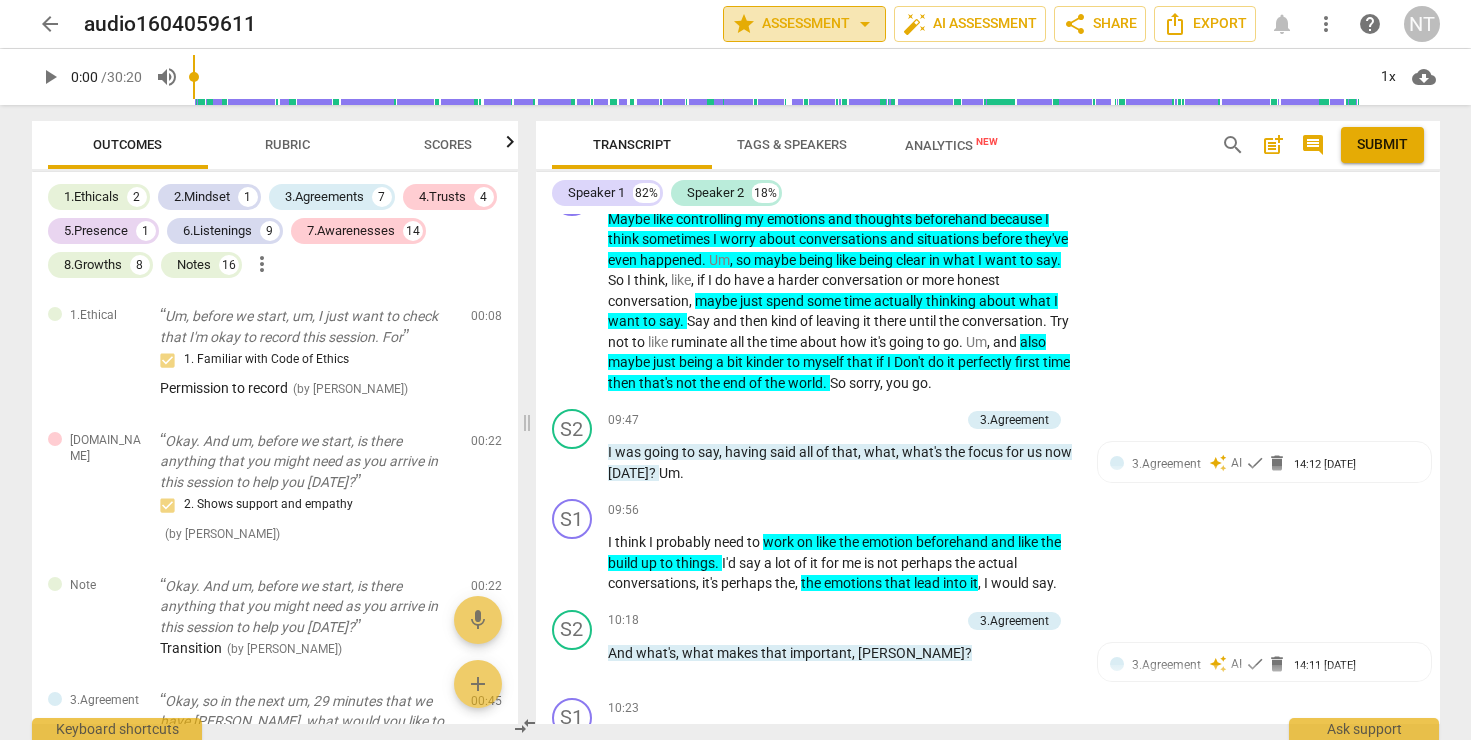 click on "arrow_drop_down" at bounding box center [865, 24] 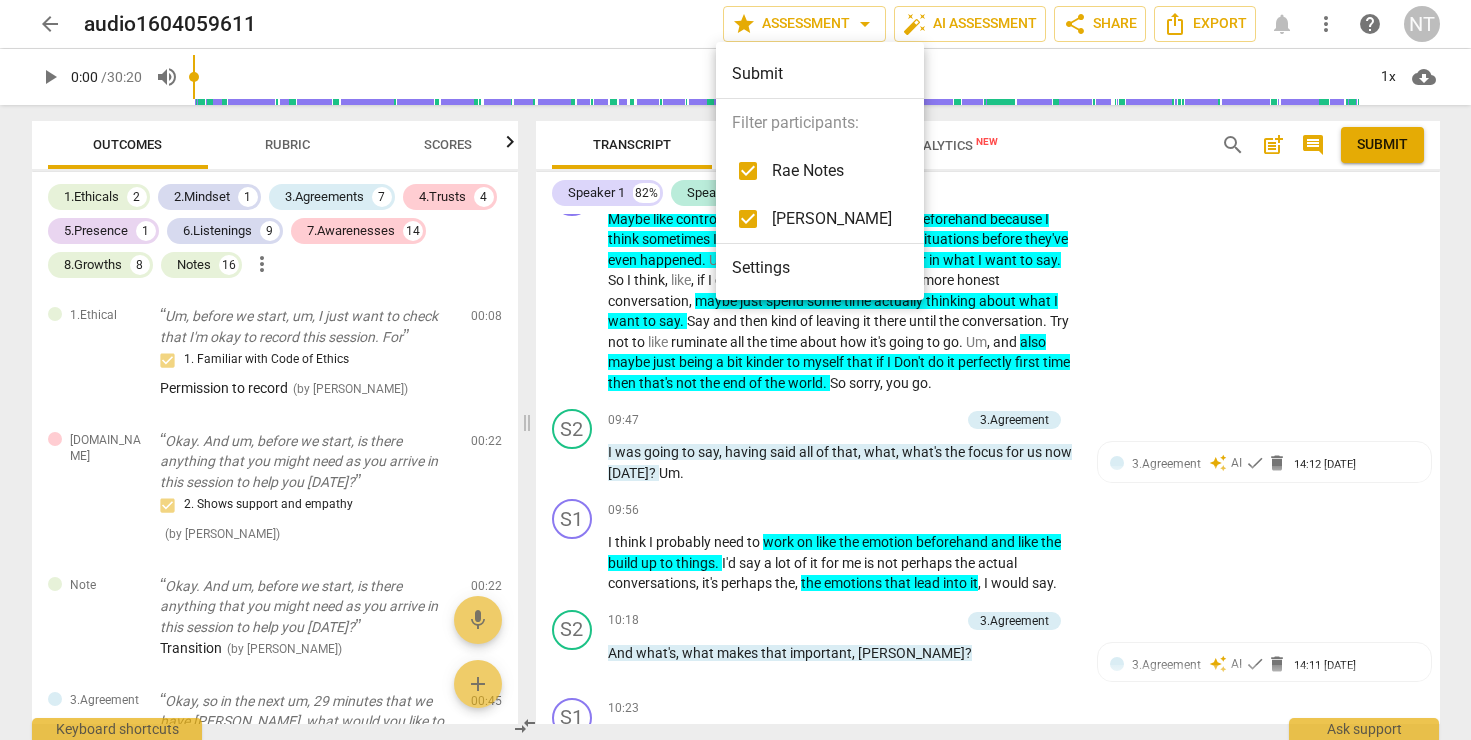click on "Settings" at bounding box center (820, 268) 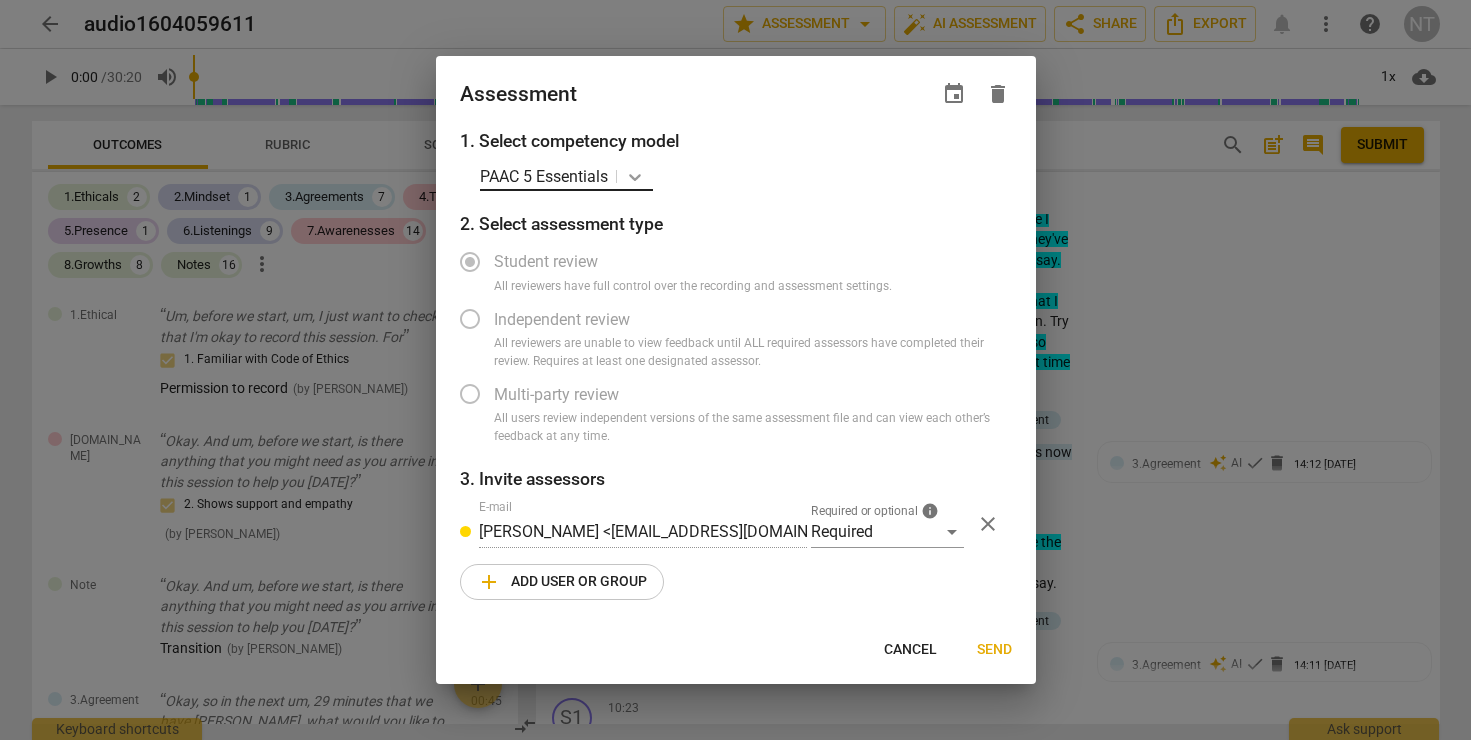 click 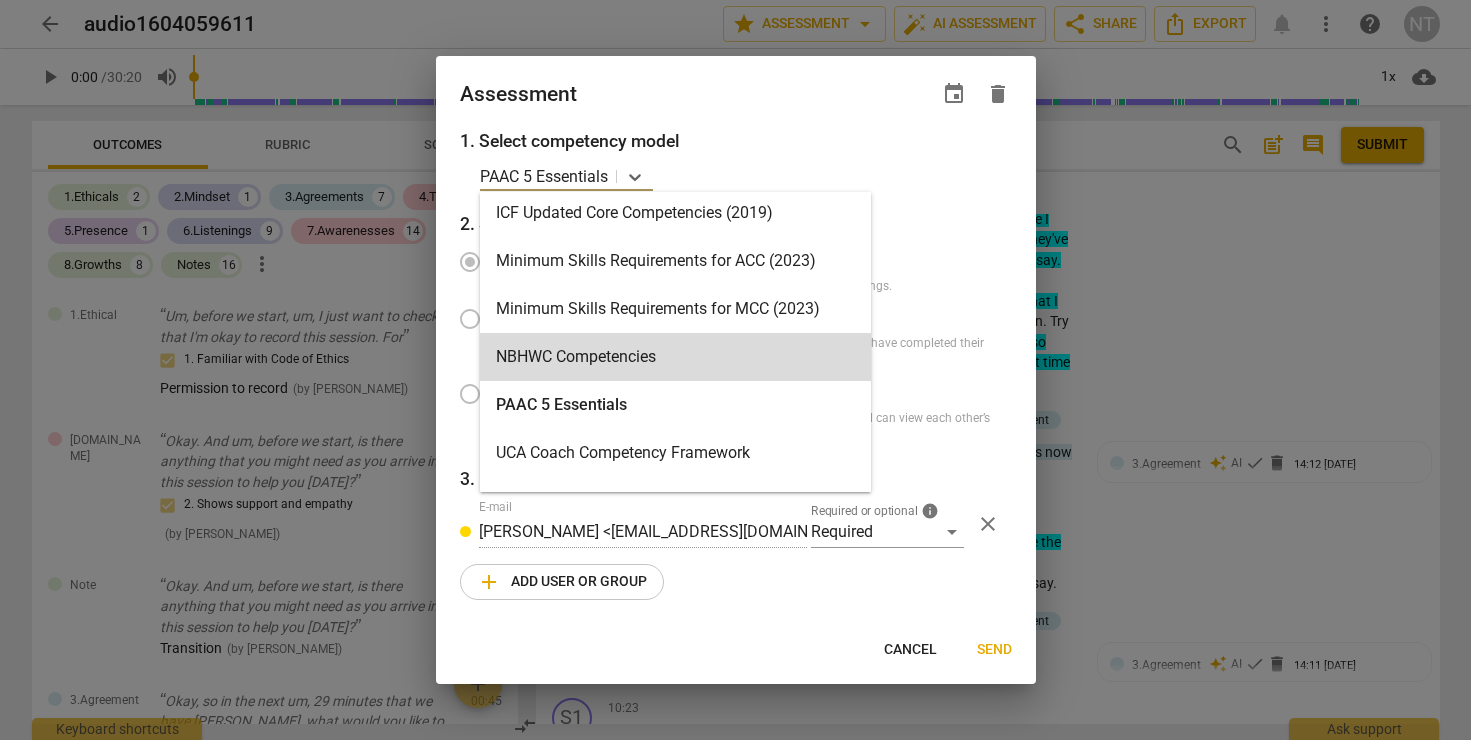 scroll, scrollTop: 428, scrollLeft: 0, axis: vertical 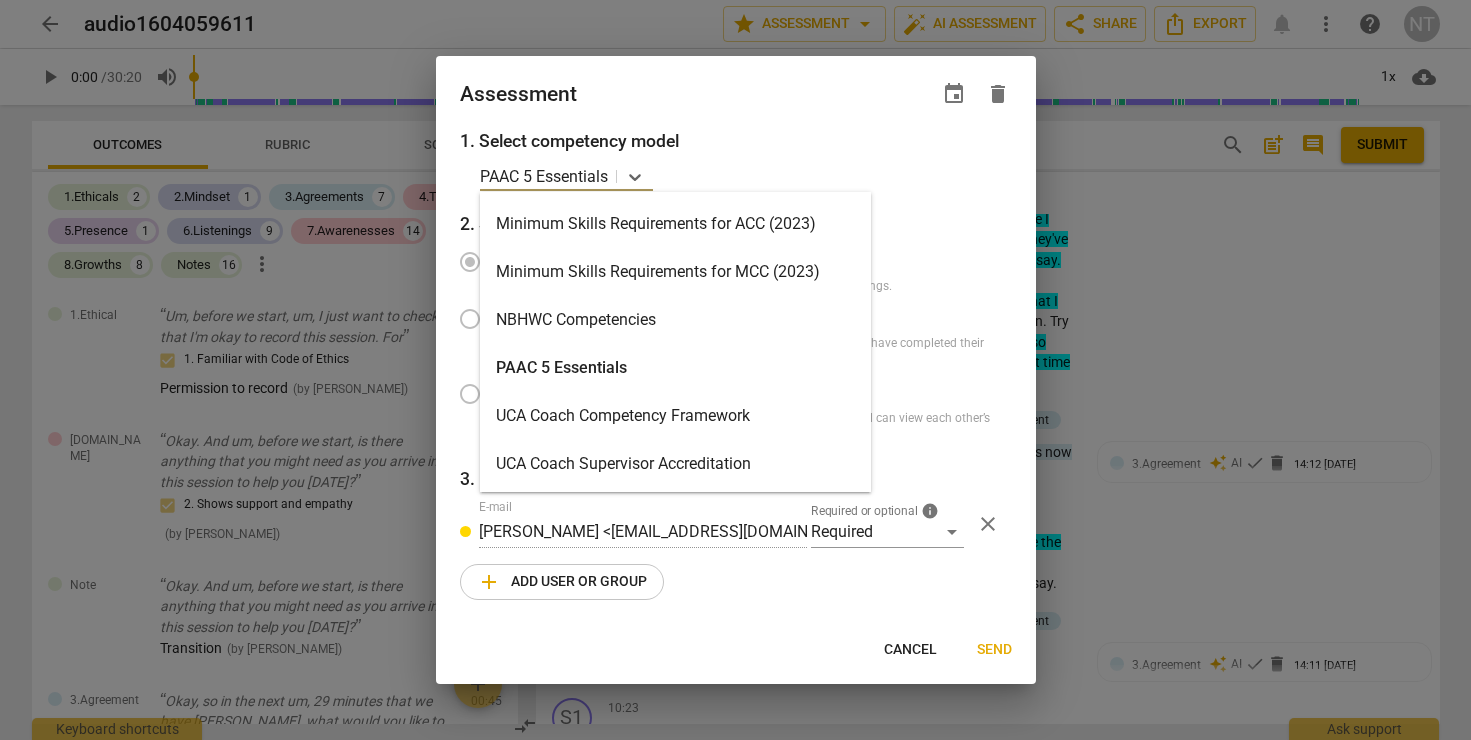 click on "PAAC 5 Essentials" at bounding box center [675, 368] 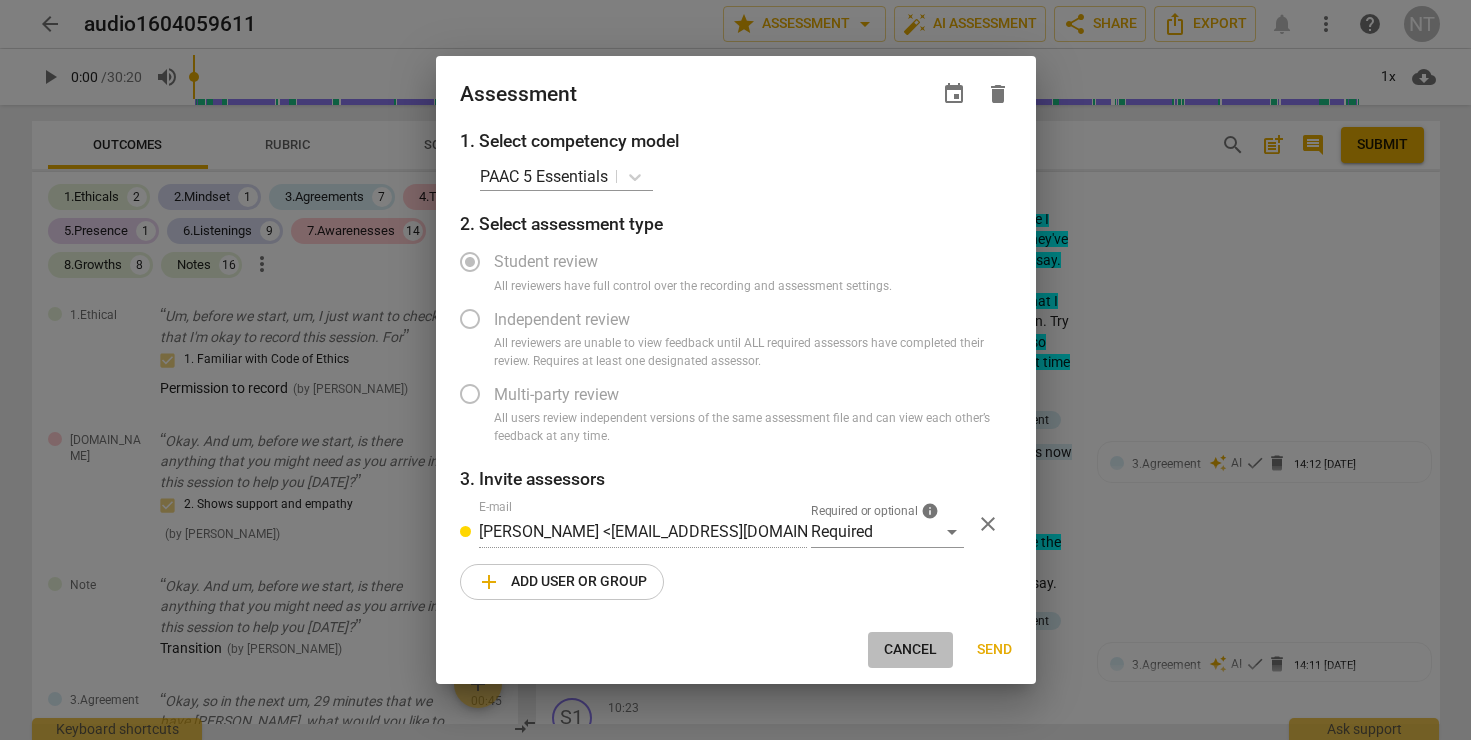 click on "Cancel" at bounding box center (910, 650) 